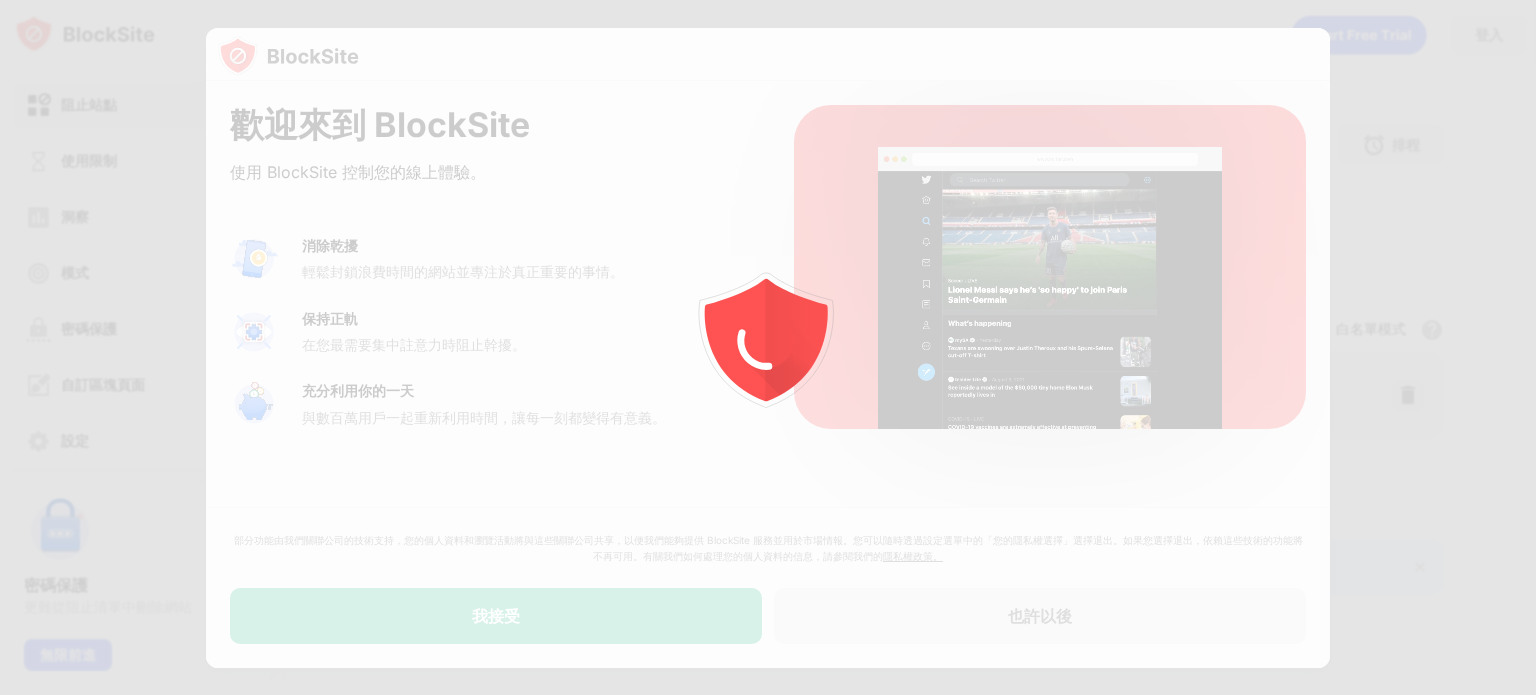 scroll, scrollTop: 0, scrollLeft: 0, axis: both 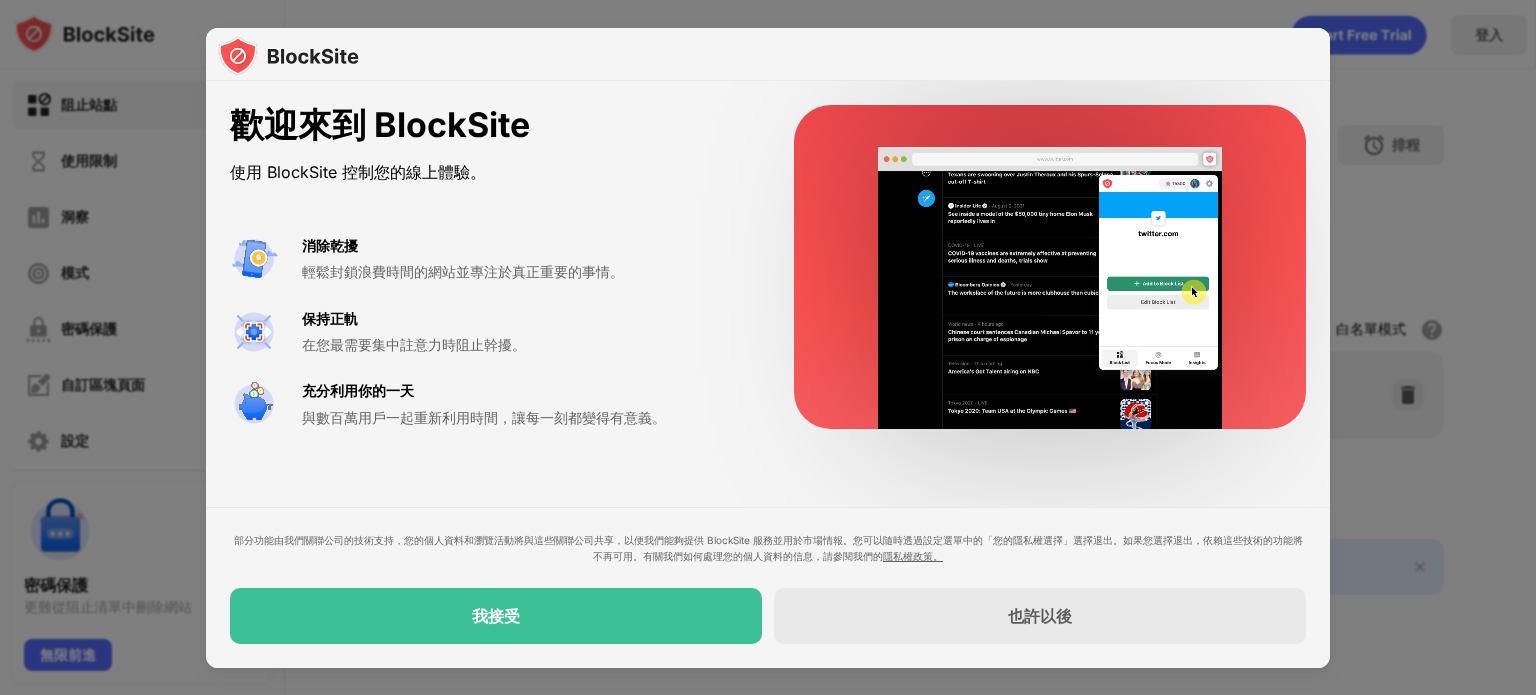click on "歡迎來到 BlockSite 使用 BlockSite 控制您的線上體驗。 消除乾擾 輕鬆封鎖浪費時間的網站並專注於真正重要的事情。 保持正軌 在您最需要集中註意力時阻止幹擾。 充分利用你的一天 與數百萬用戶一起重新利用時間，讓每一刻都變得有意義。" at bounding box center [768, 267] 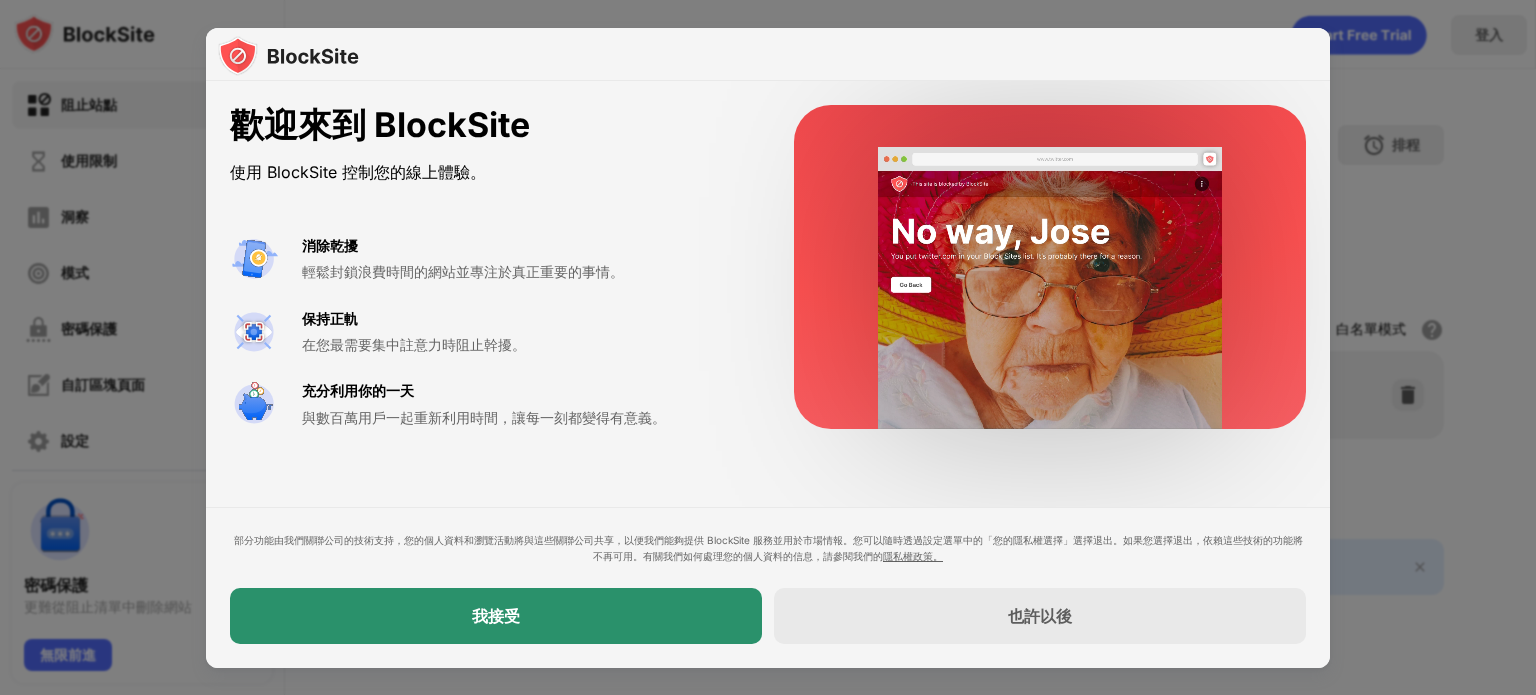 click on "我接受" at bounding box center (496, 616) 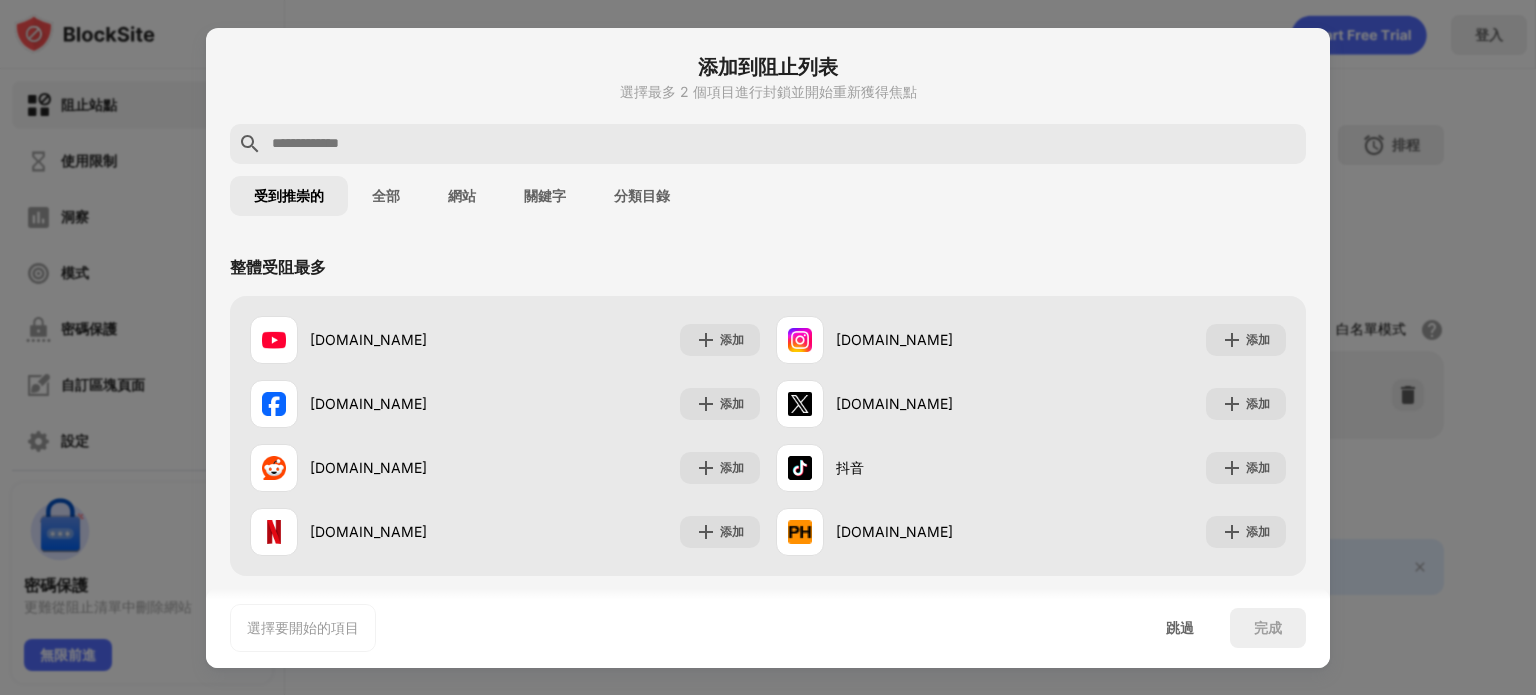 click at bounding box center (768, 144) 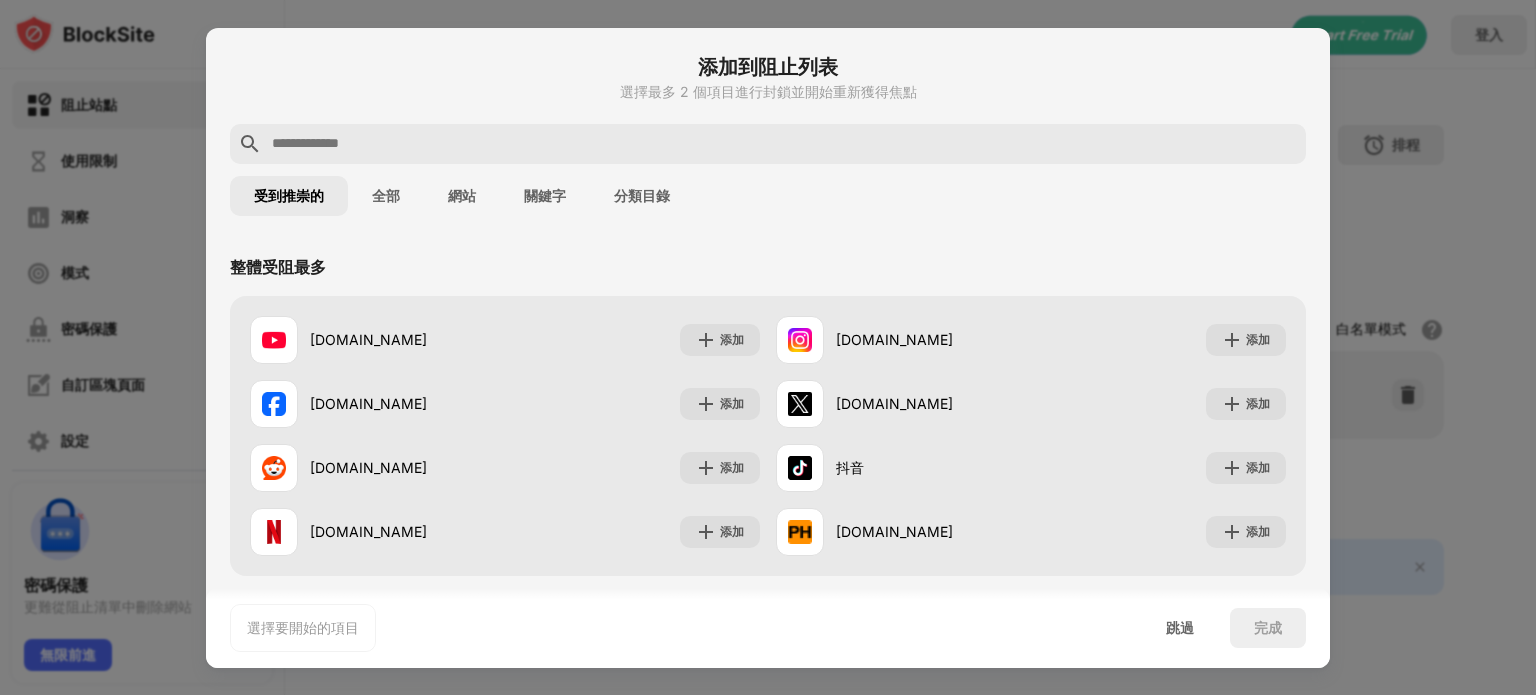 click at bounding box center (784, 144) 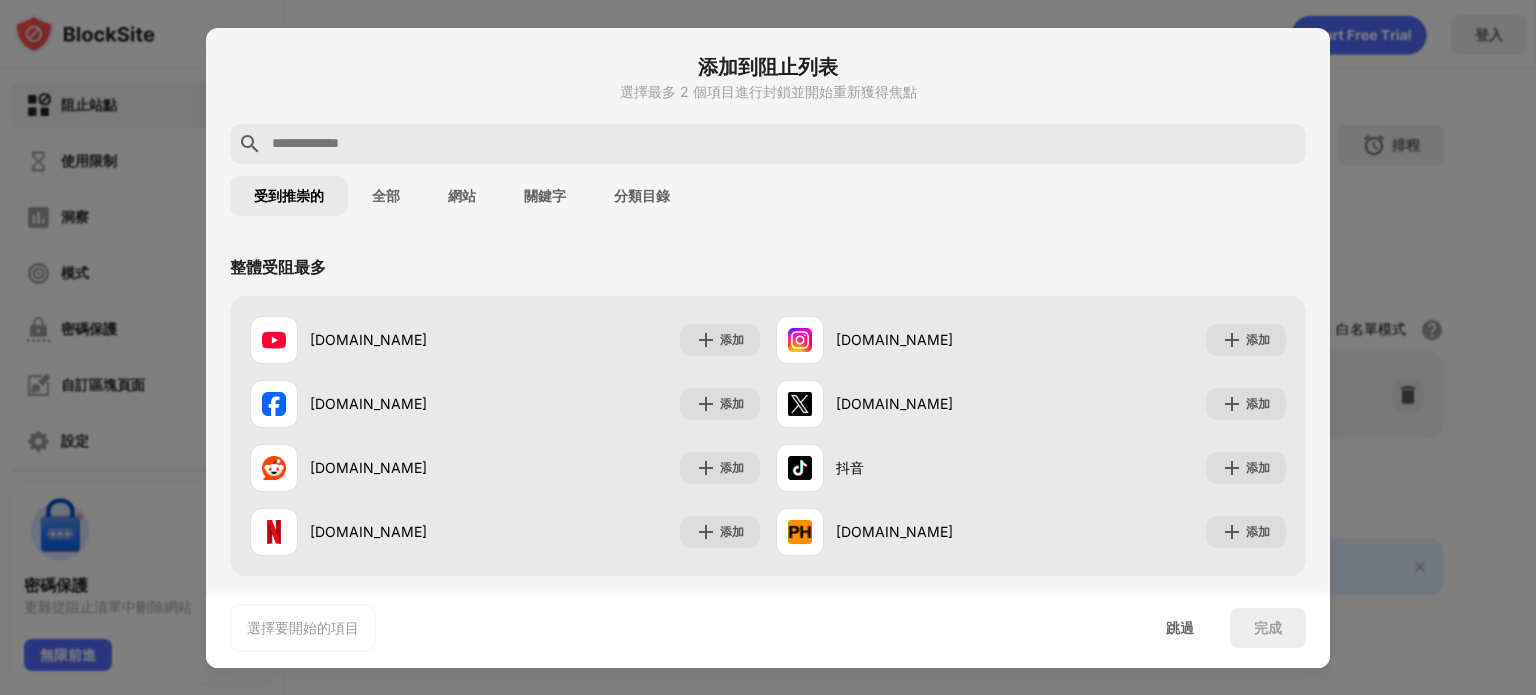 click at bounding box center (784, 144) 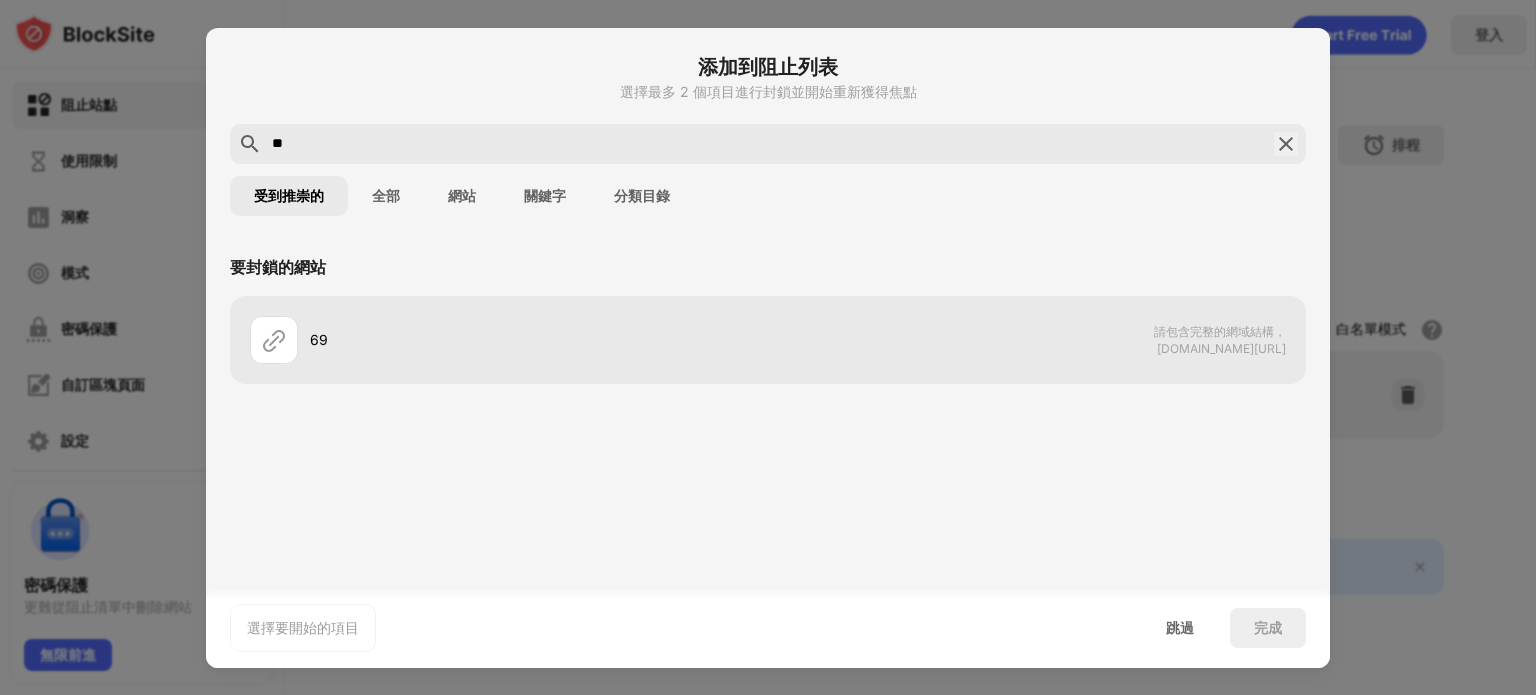 type on "**" 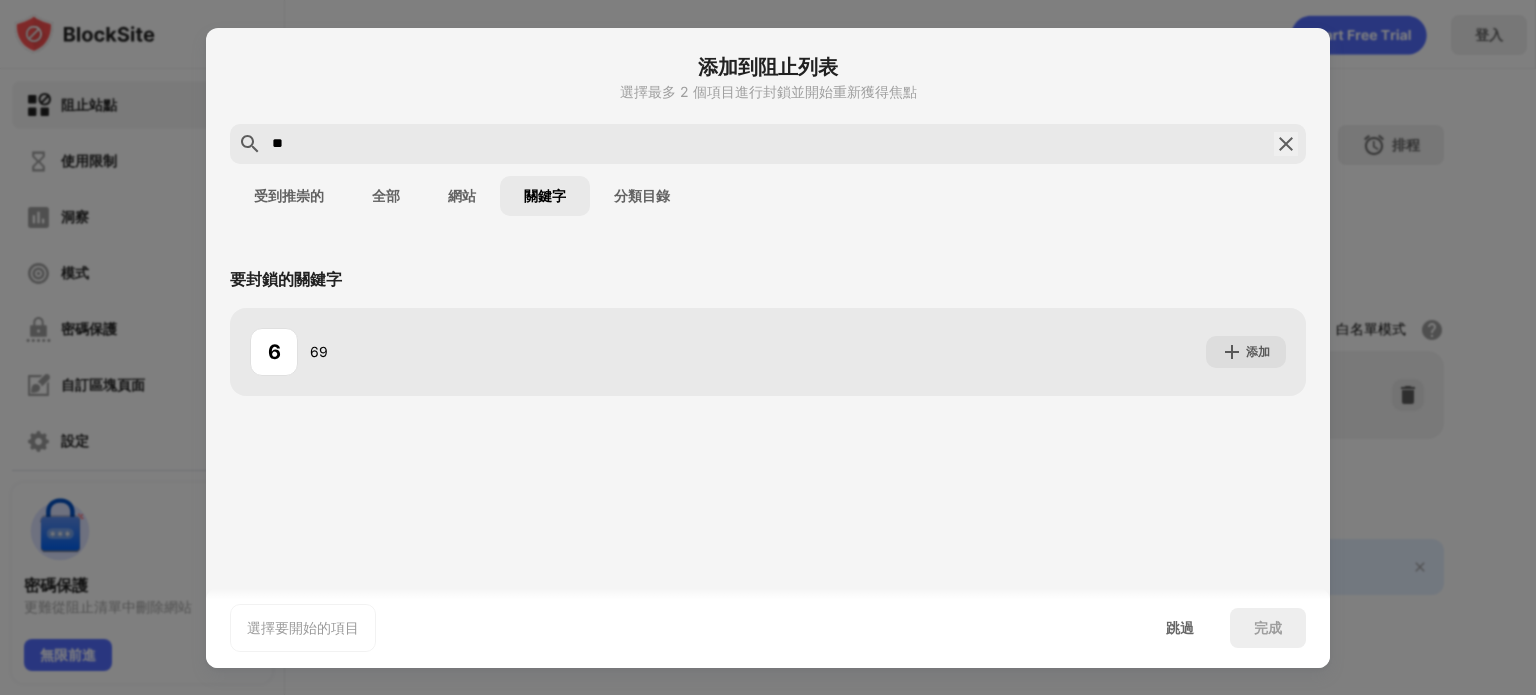 type 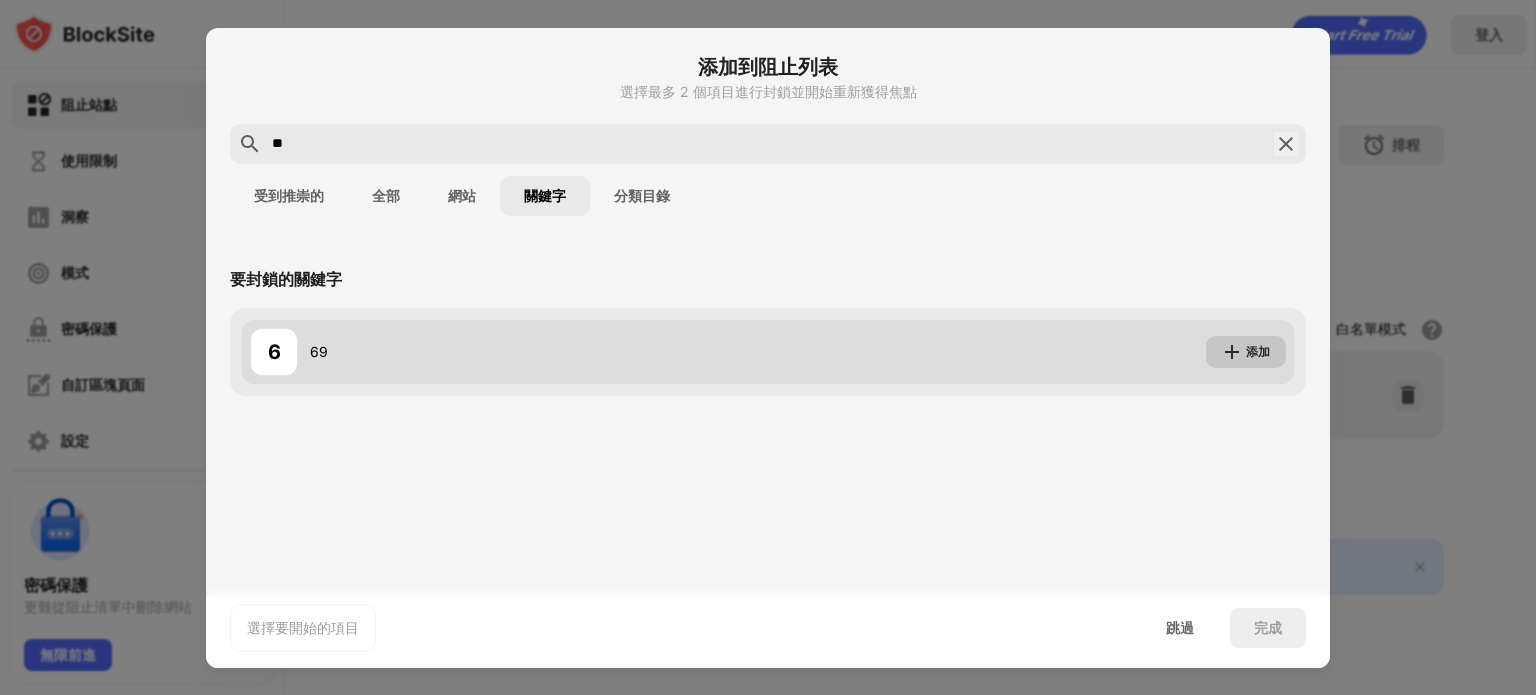 click on "添加" at bounding box center [1246, 352] 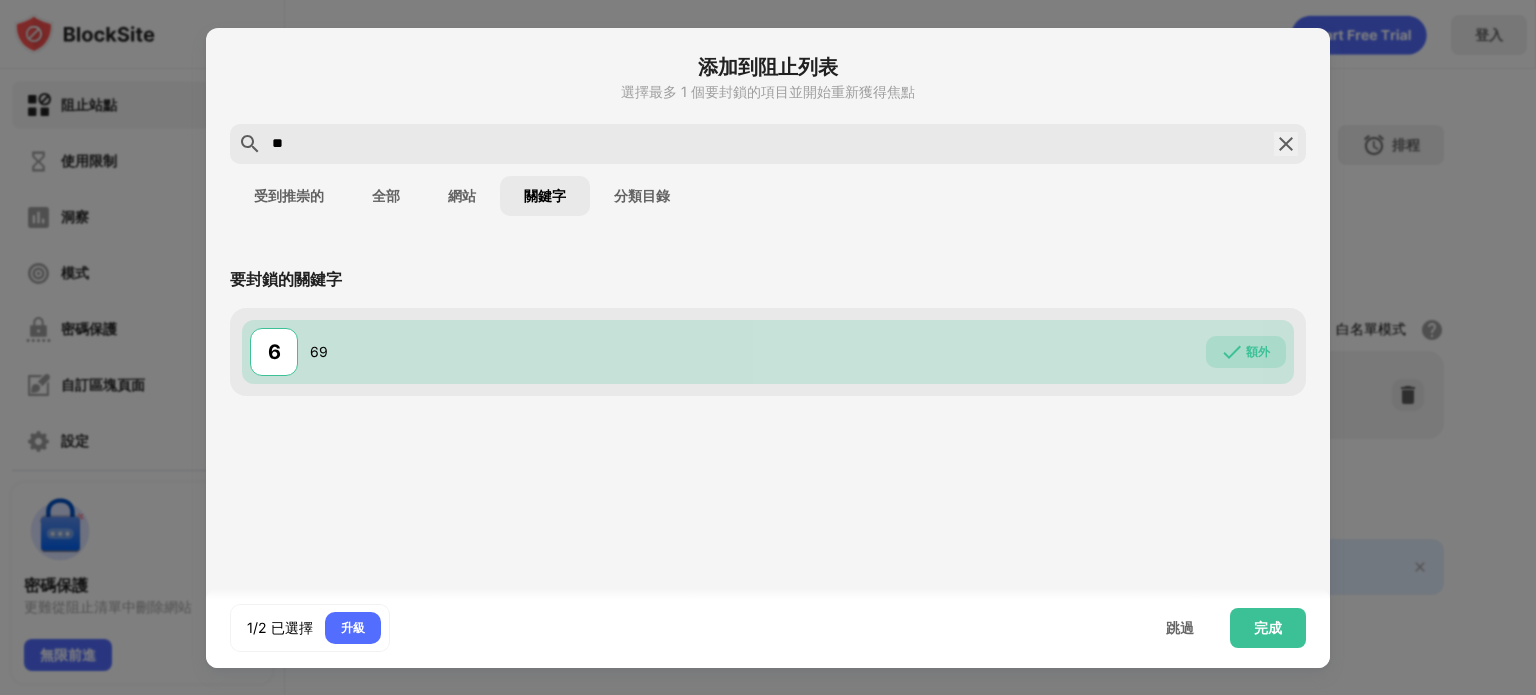 drag, startPoint x: 626, startPoint y: 147, endPoint x: 16, endPoint y: 147, distance: 610 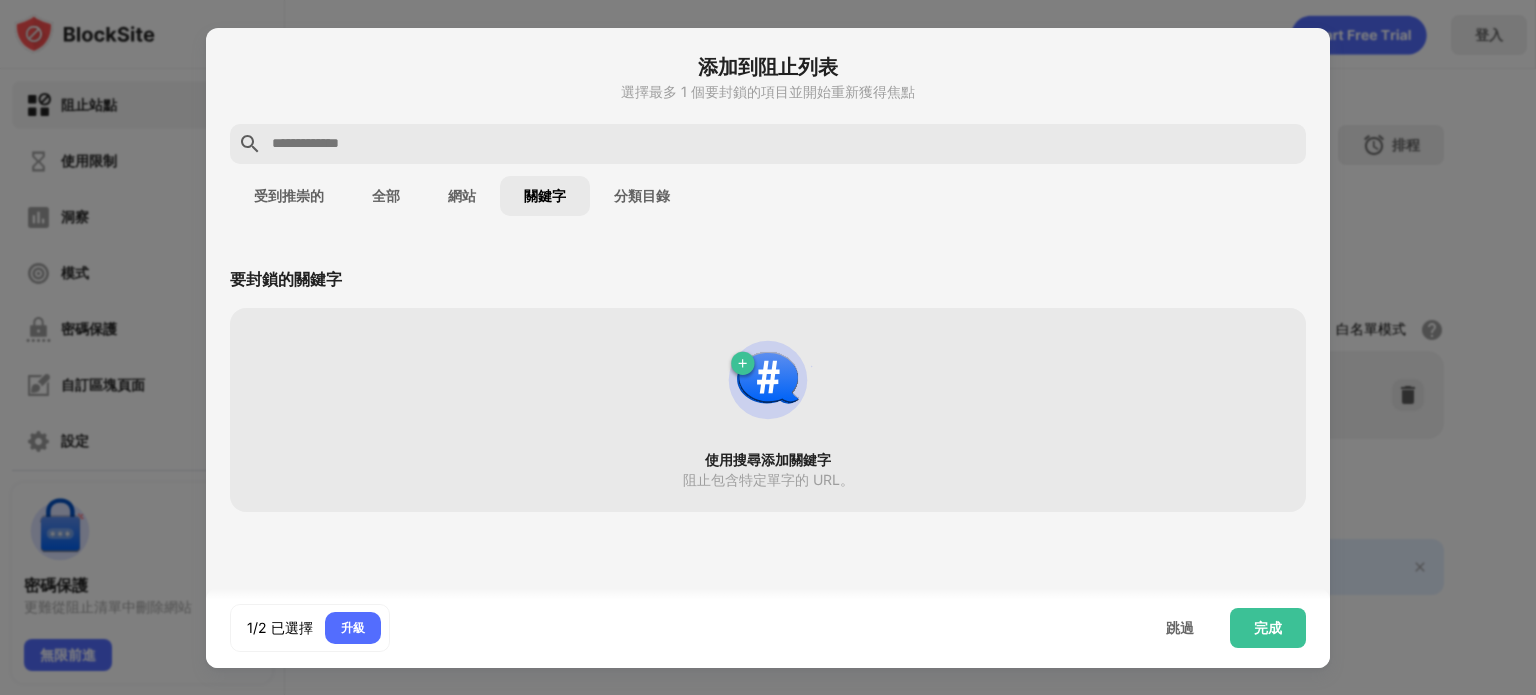click at bounding box center [784, 144] 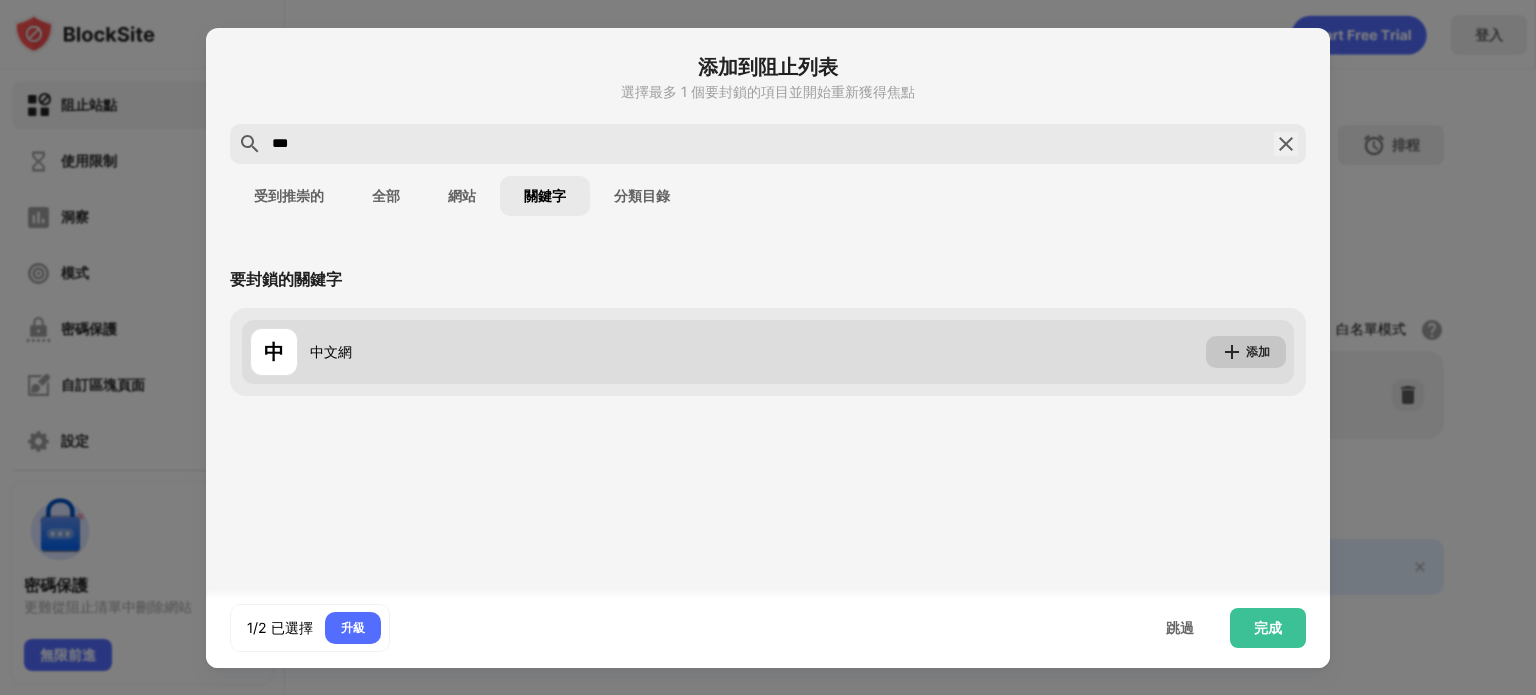type on "***" 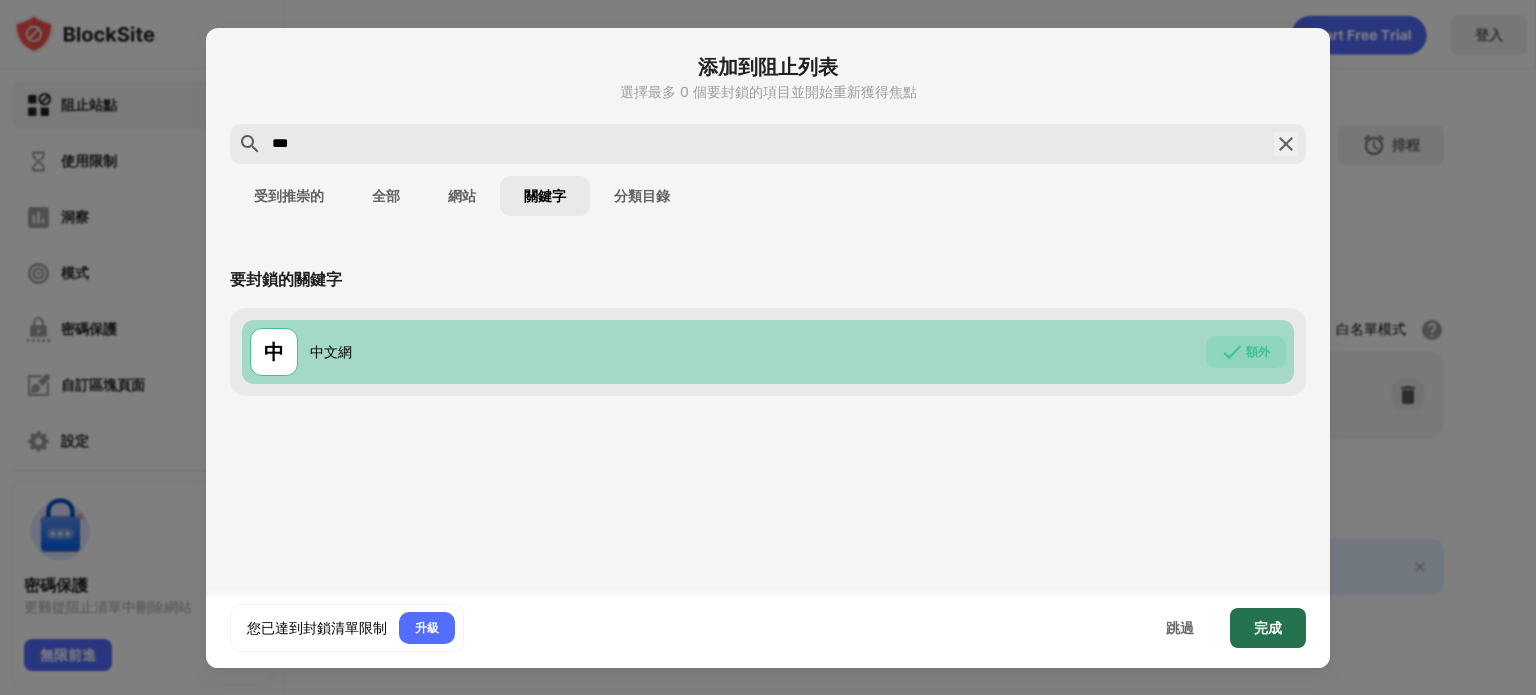 click on "完成" at bounding box center [1268, 627] 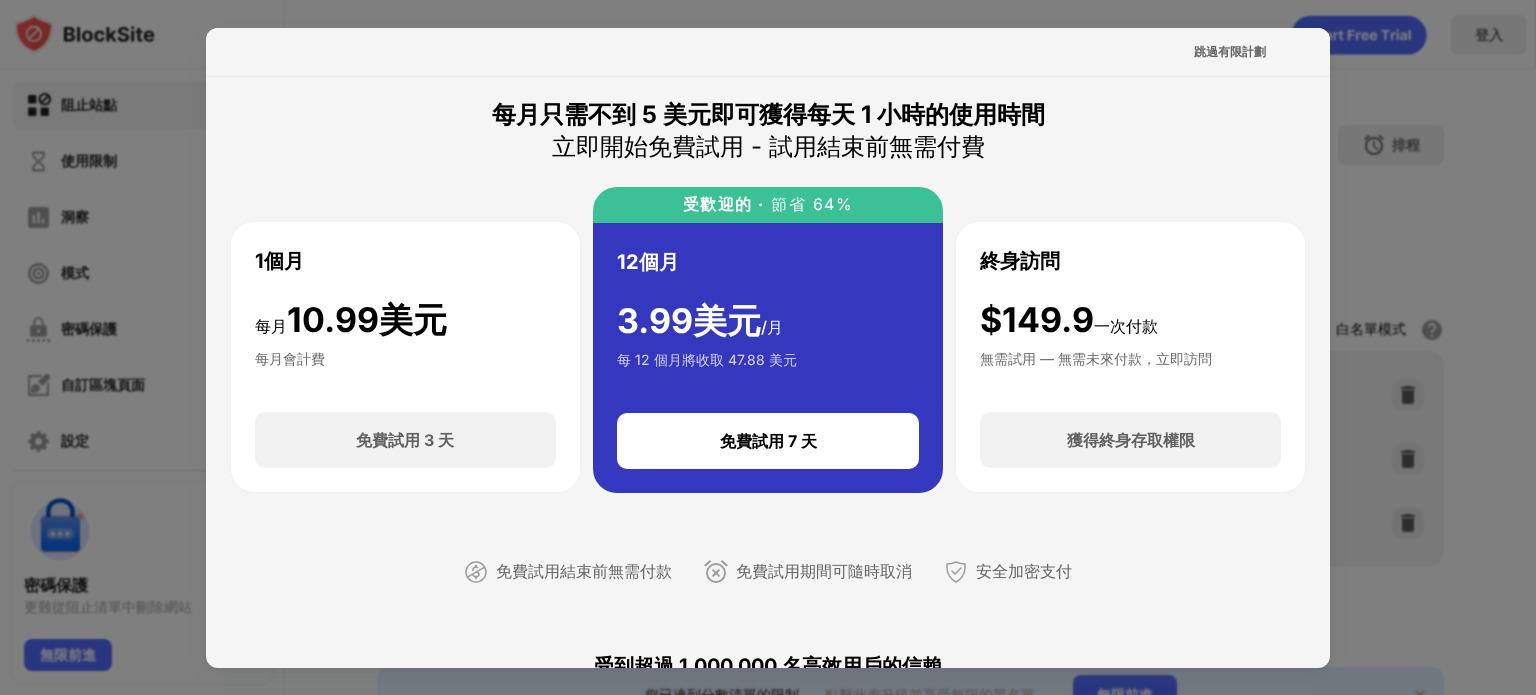scroll, scrollTop: 0, scrollLeft: 0, axis: both 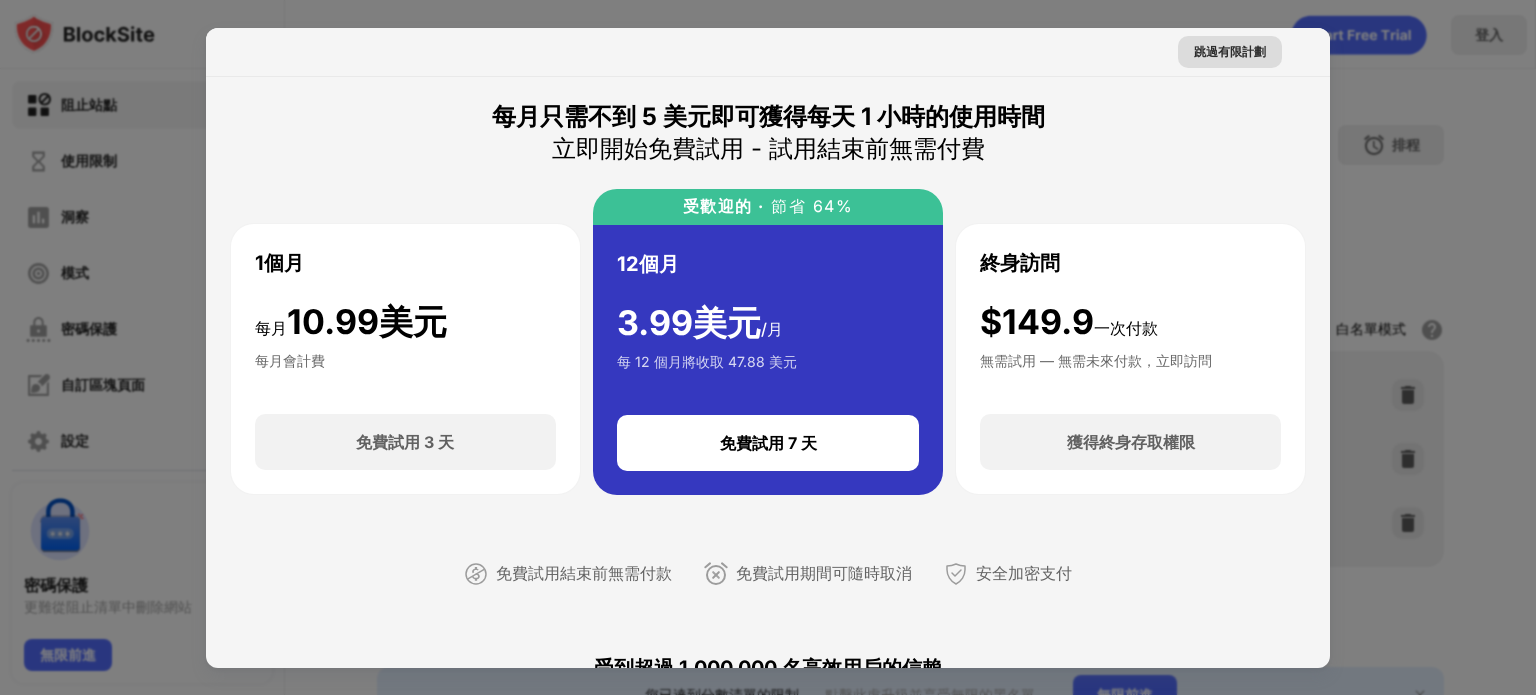 click on "跳過有限計劃" at bounding box center (1230, 51) 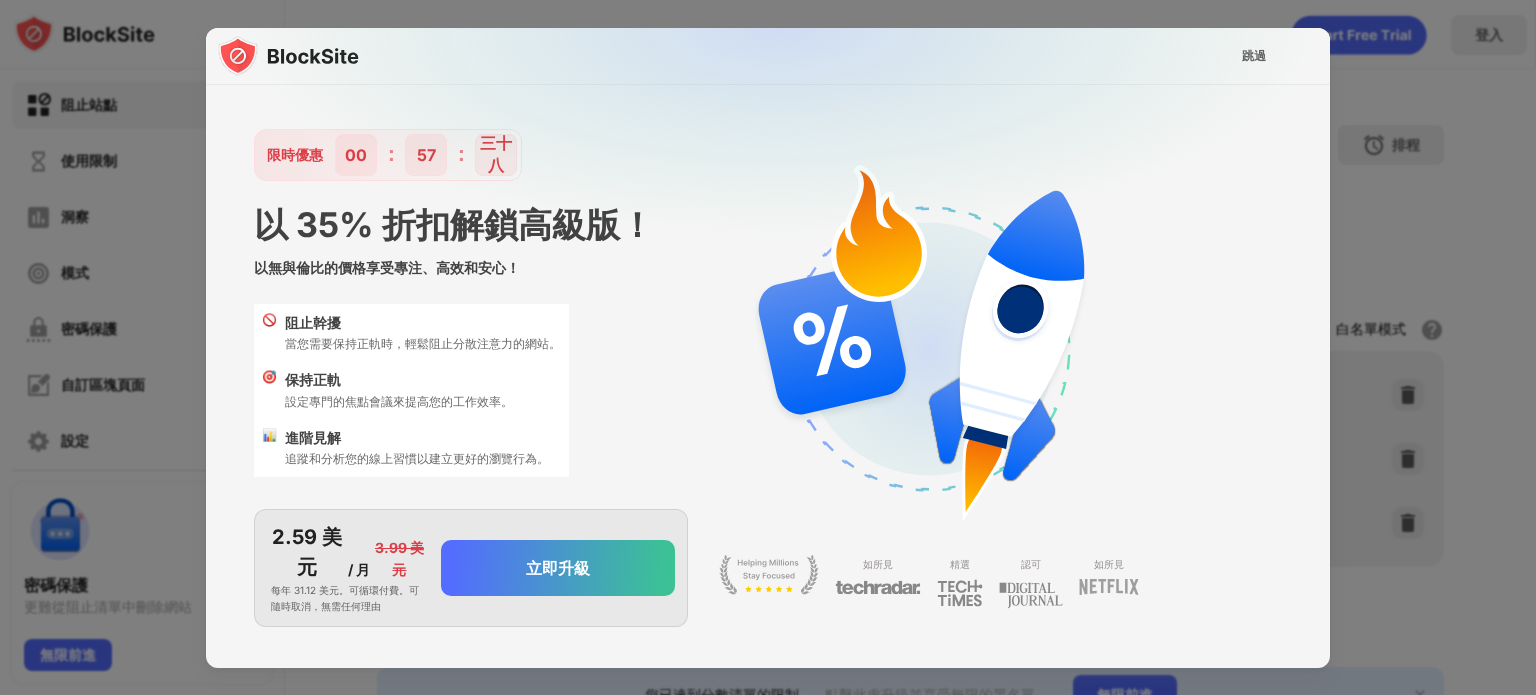 scroll, scrollTop: 48, scrollLeft: 0, axis: vertical 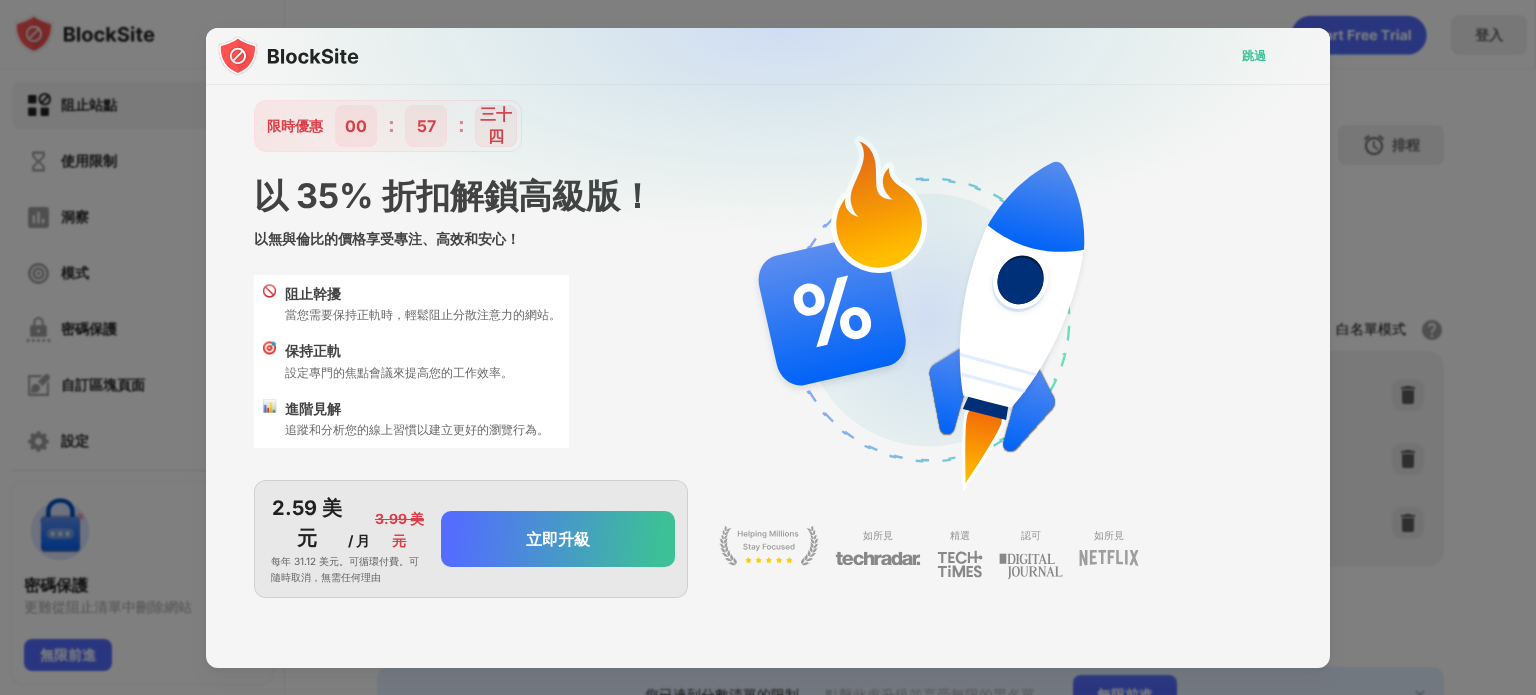 click on "跳過" at bounding box center (1254, 55) 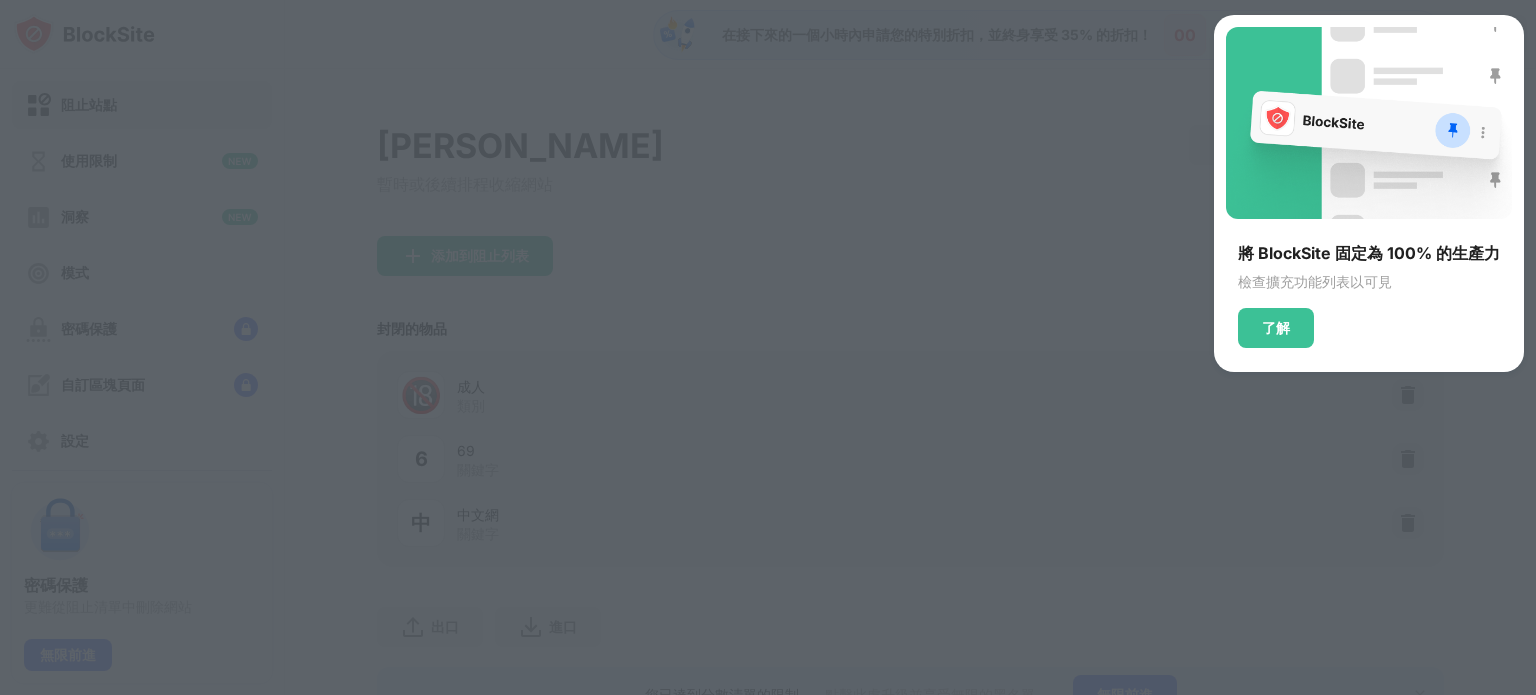 click at bounding box center (768, 347) 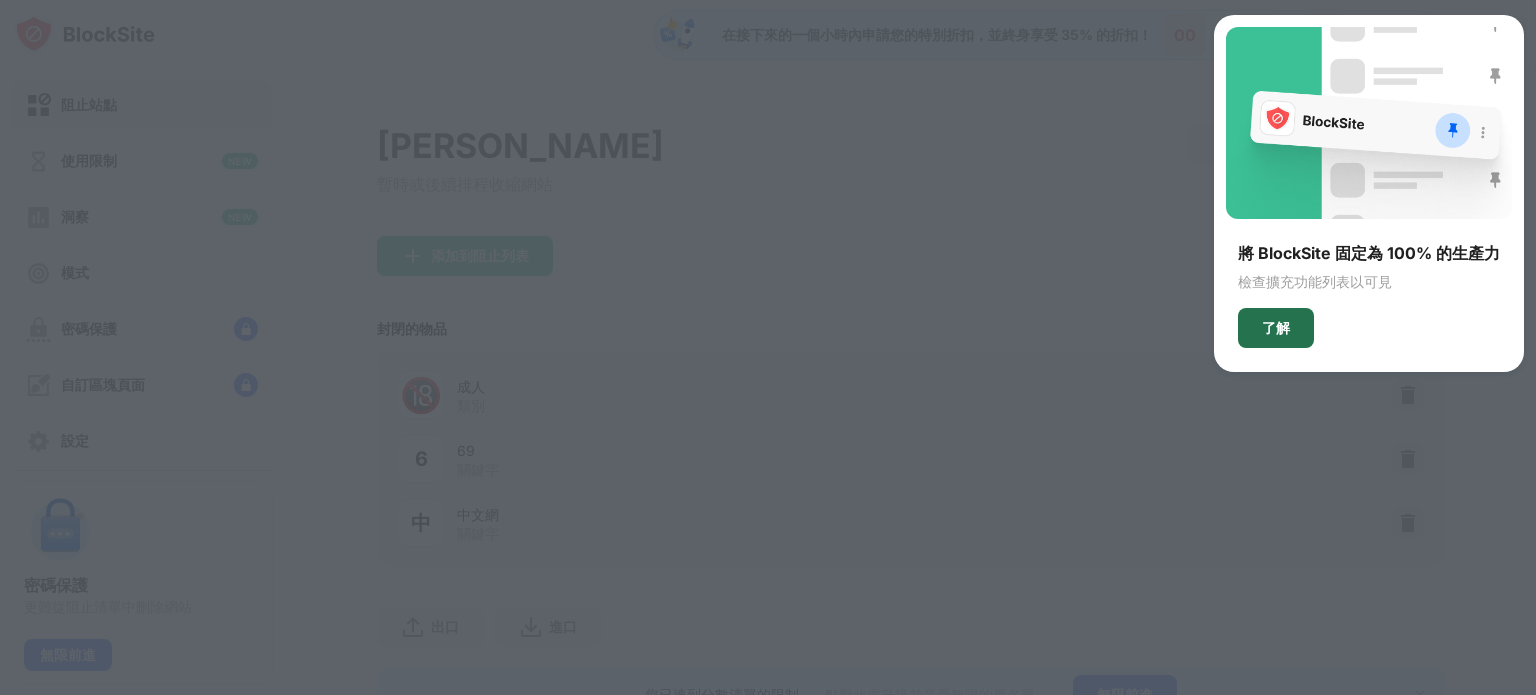 click on "了解" at bounding box center (1276, 328) 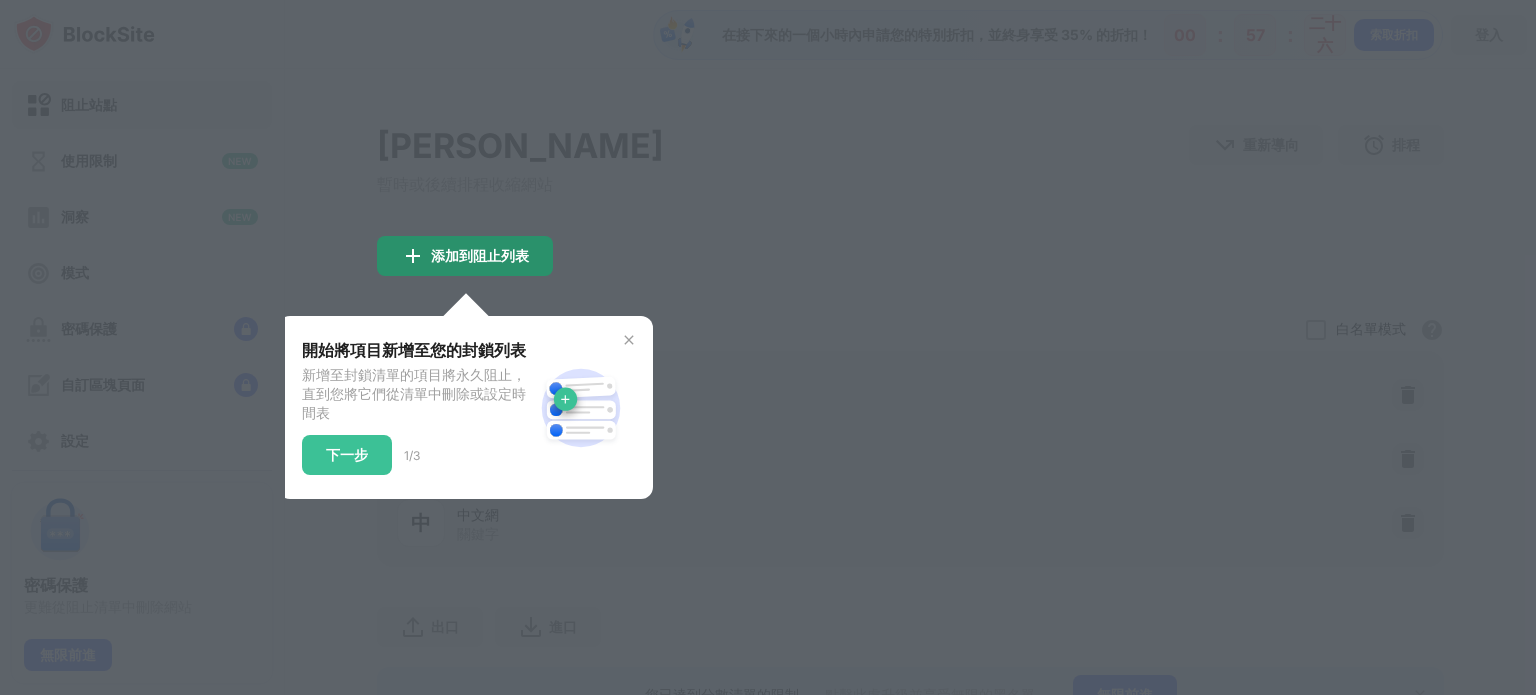 click on "添加到阻止列表" at bounding box center (465, 256) 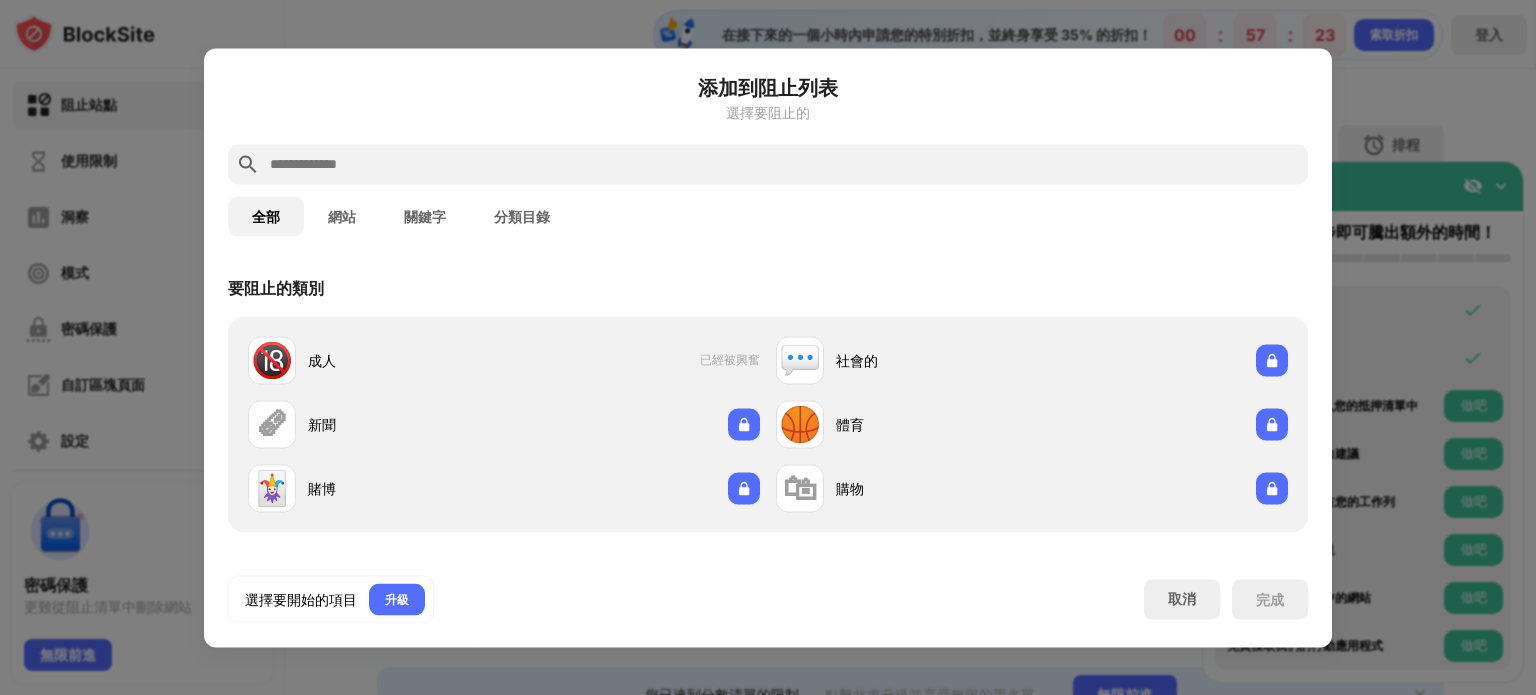 click at bounding box center [768, 347] 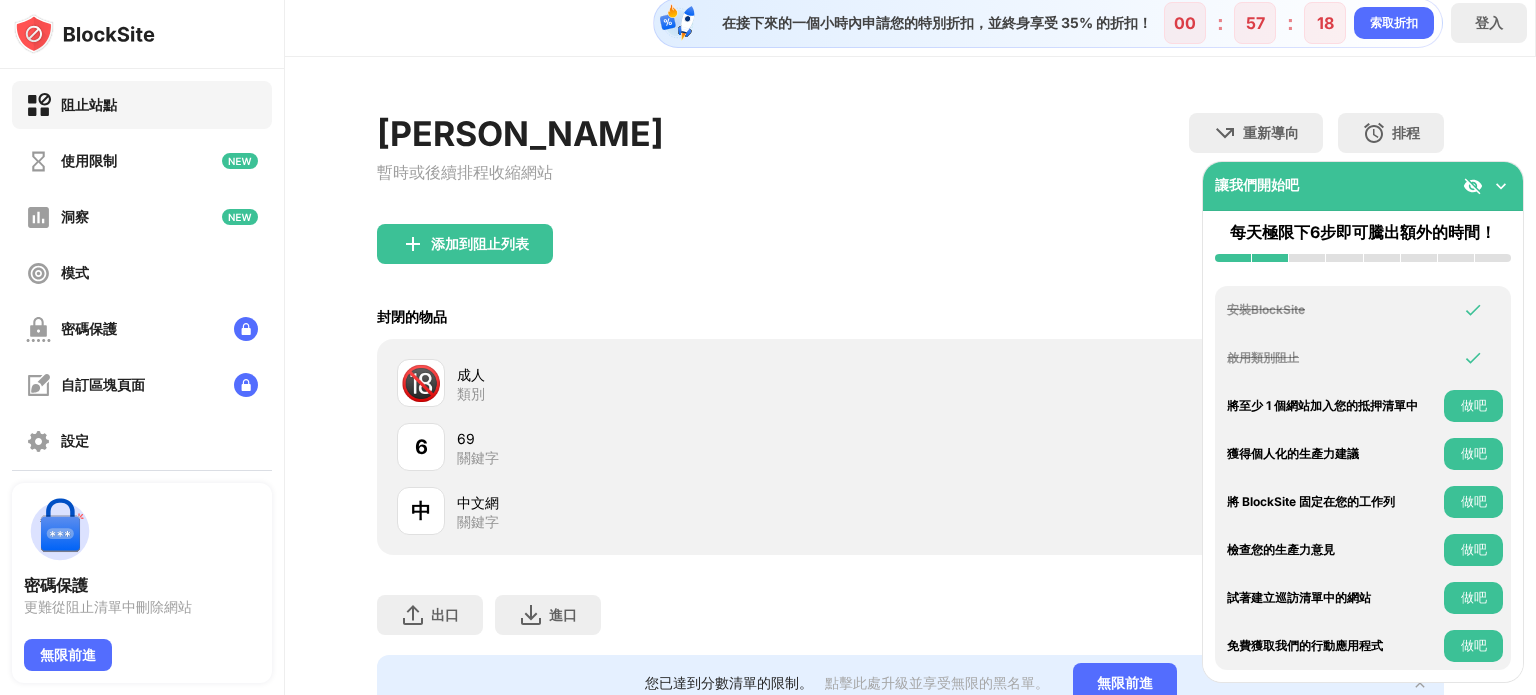 scroll, scrollTop: 0, scrollLeft: 0, axis: both 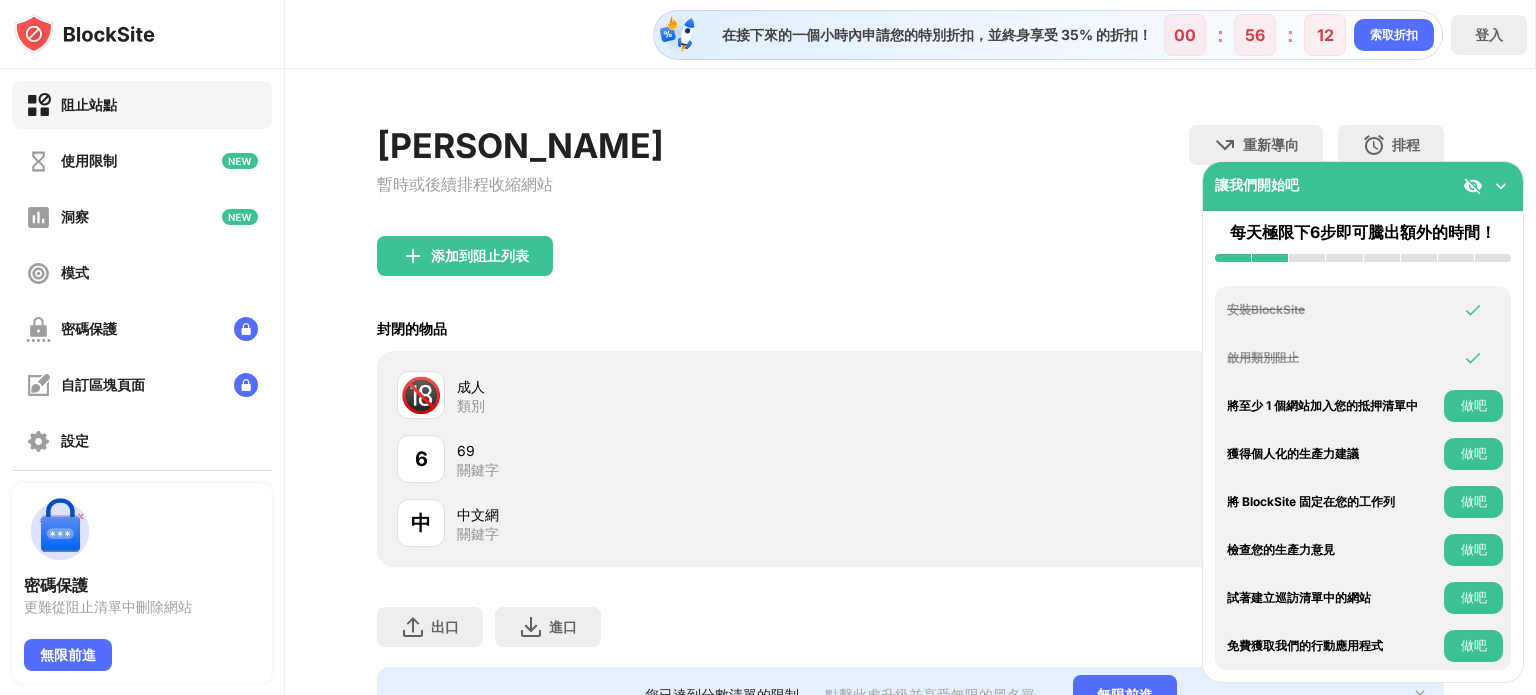click on "中文網 關鍵字" at bounding box center (683, 523) 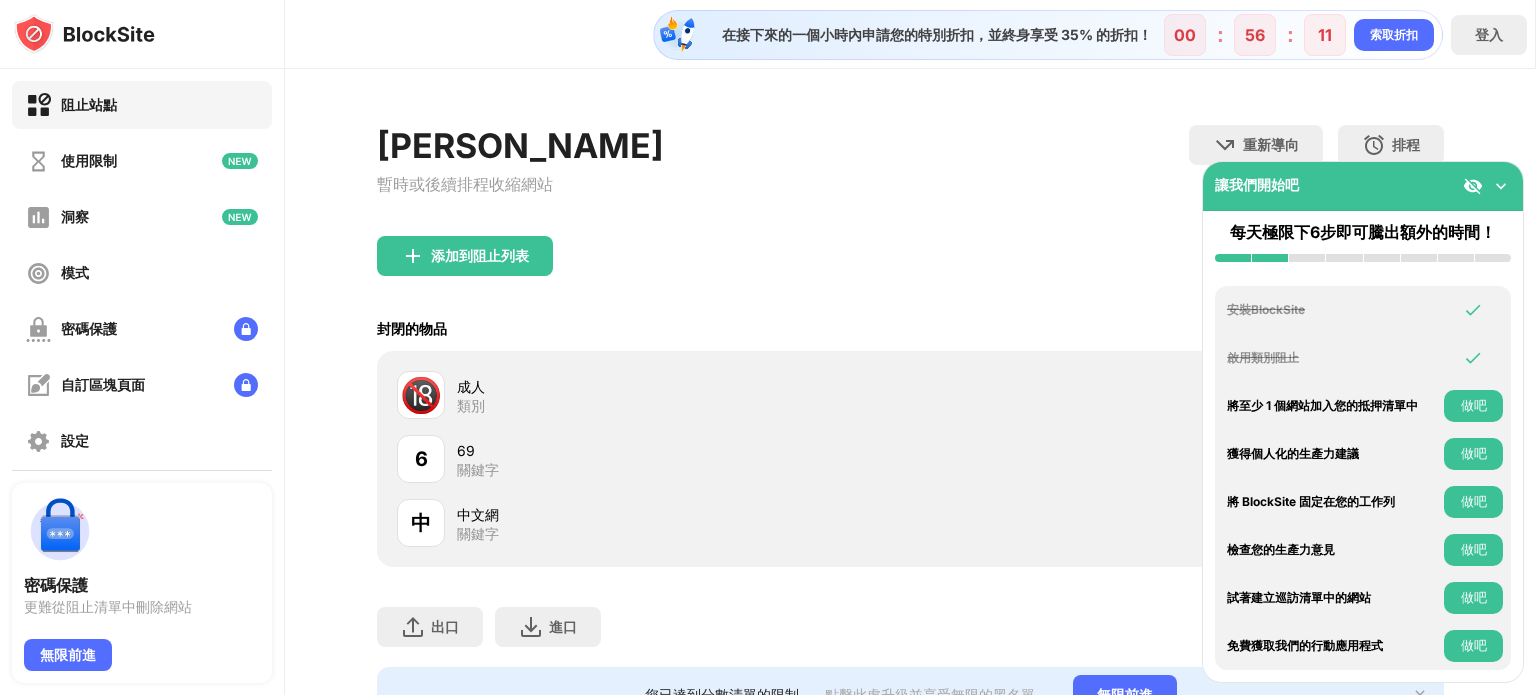 click on "中" at bounding box center [421, 523] 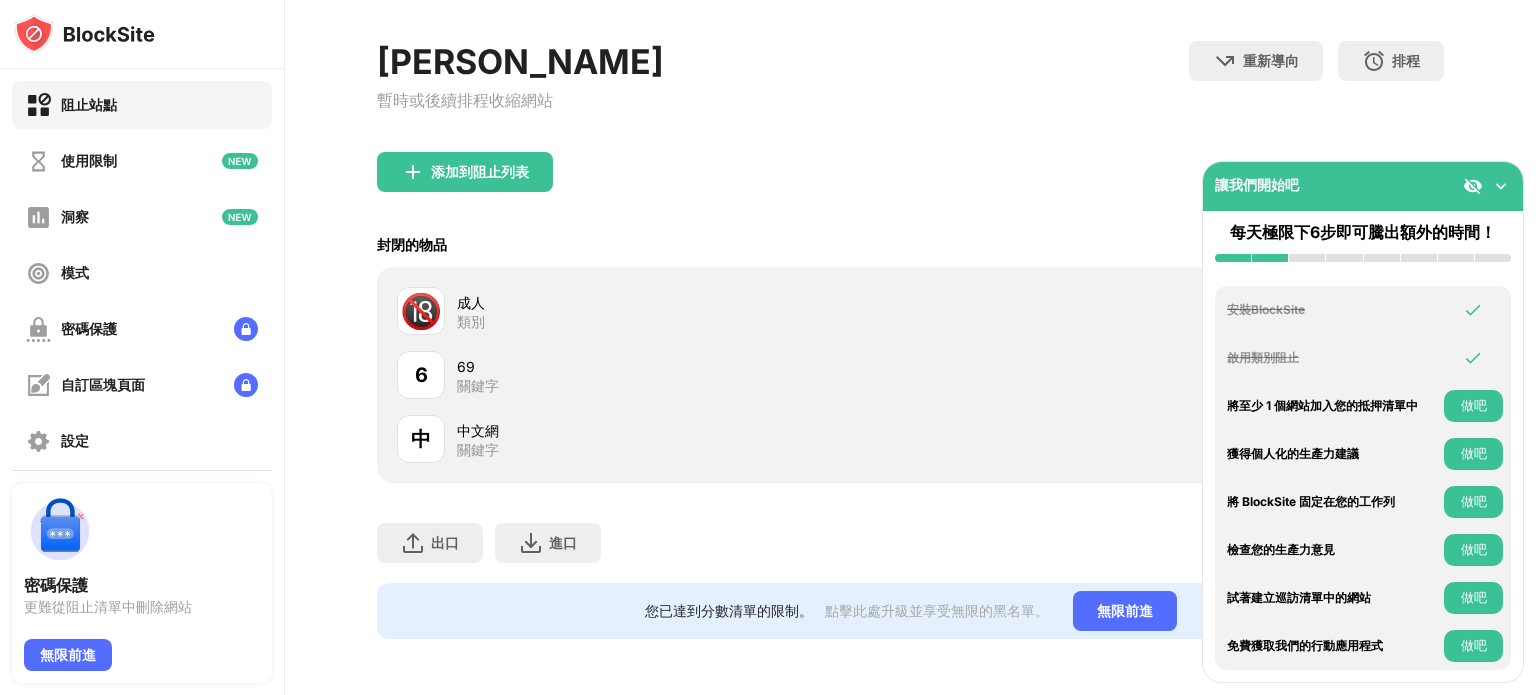 scroll, scrollTop: 108, scrollLeft: 0, axis: vertical 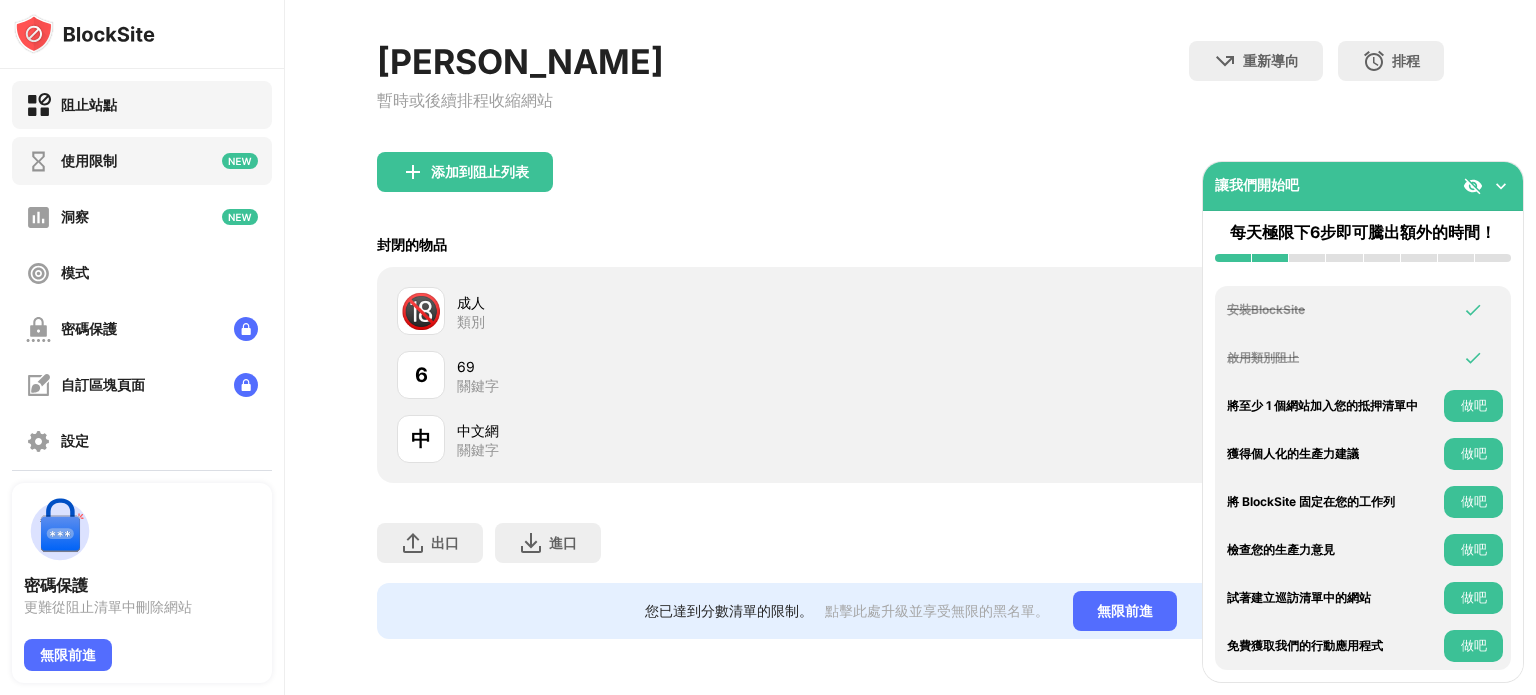 click on "使用限制" at bounding box center [142, 161] 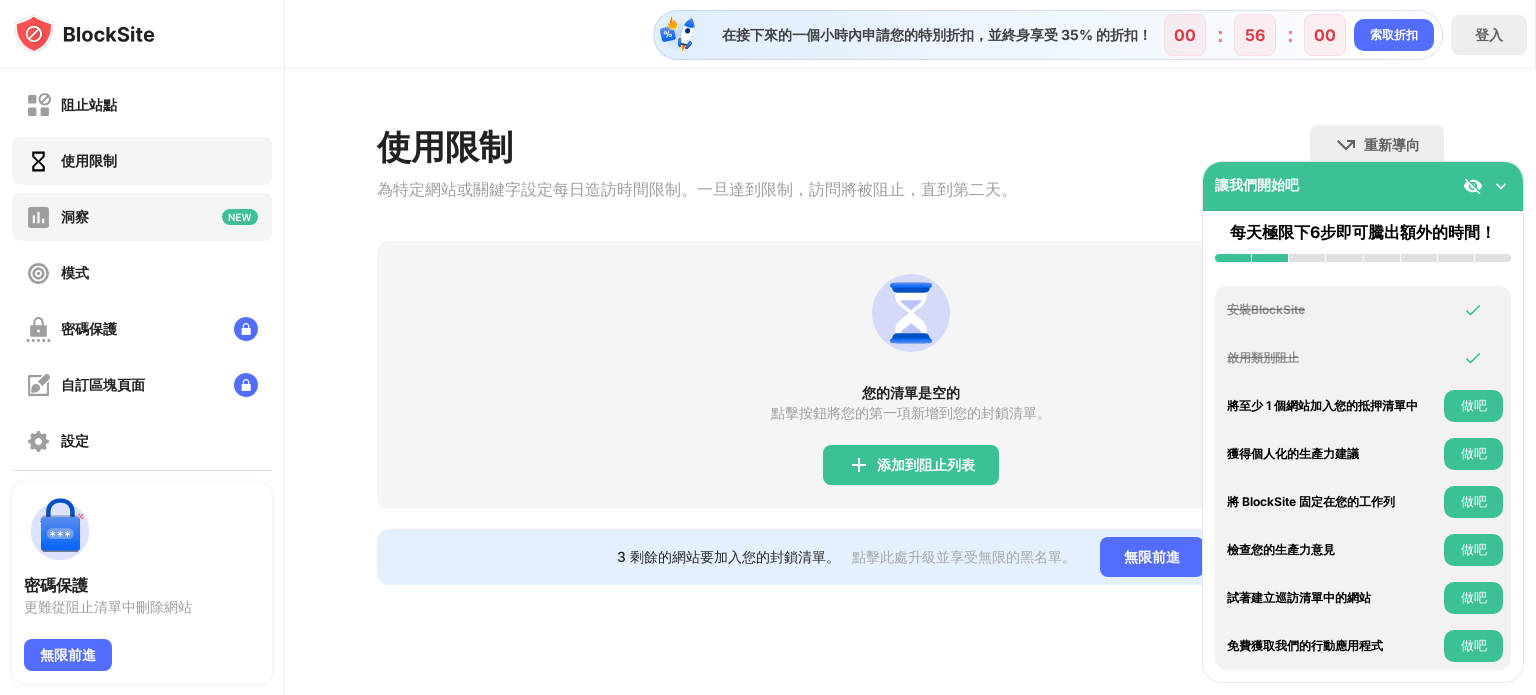 click on "洞察" at bounding box center [142, 217] 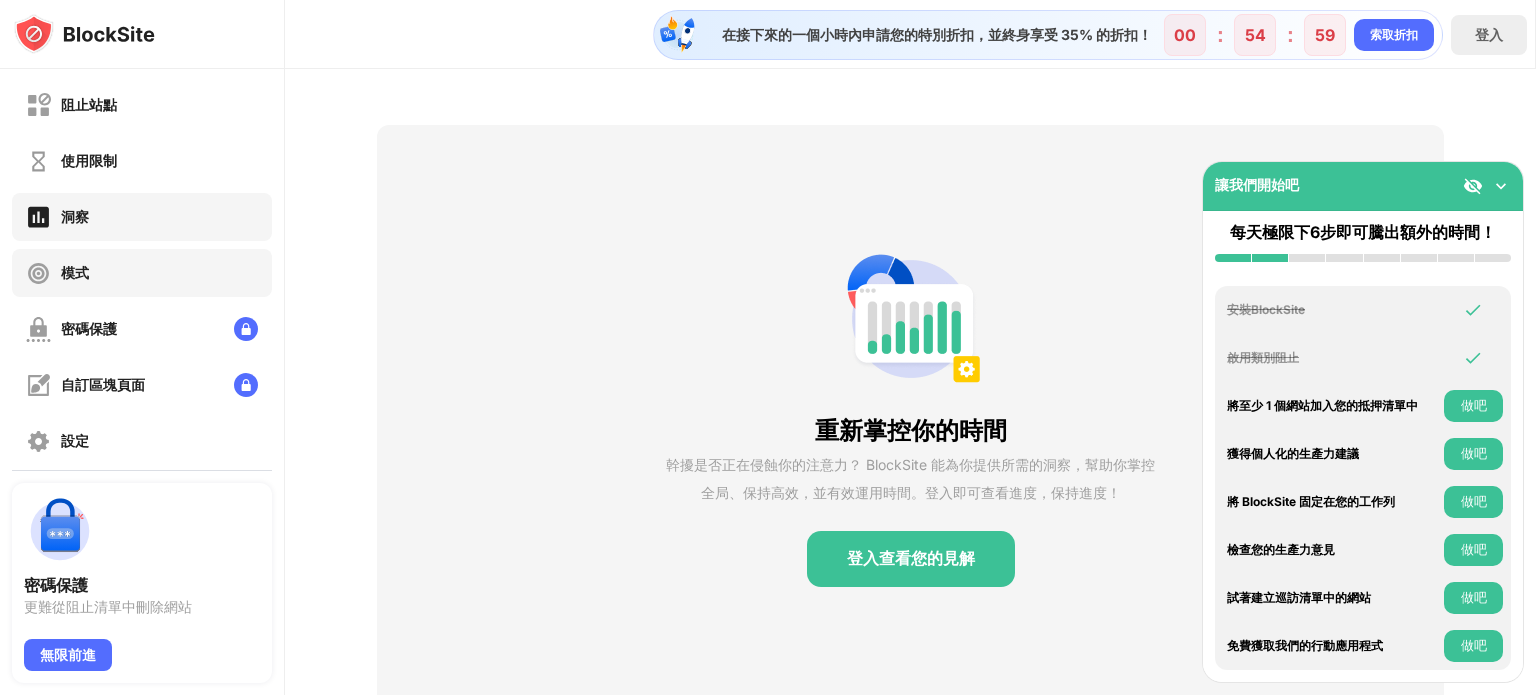 click on "模式" at bounding box center (142, 273) 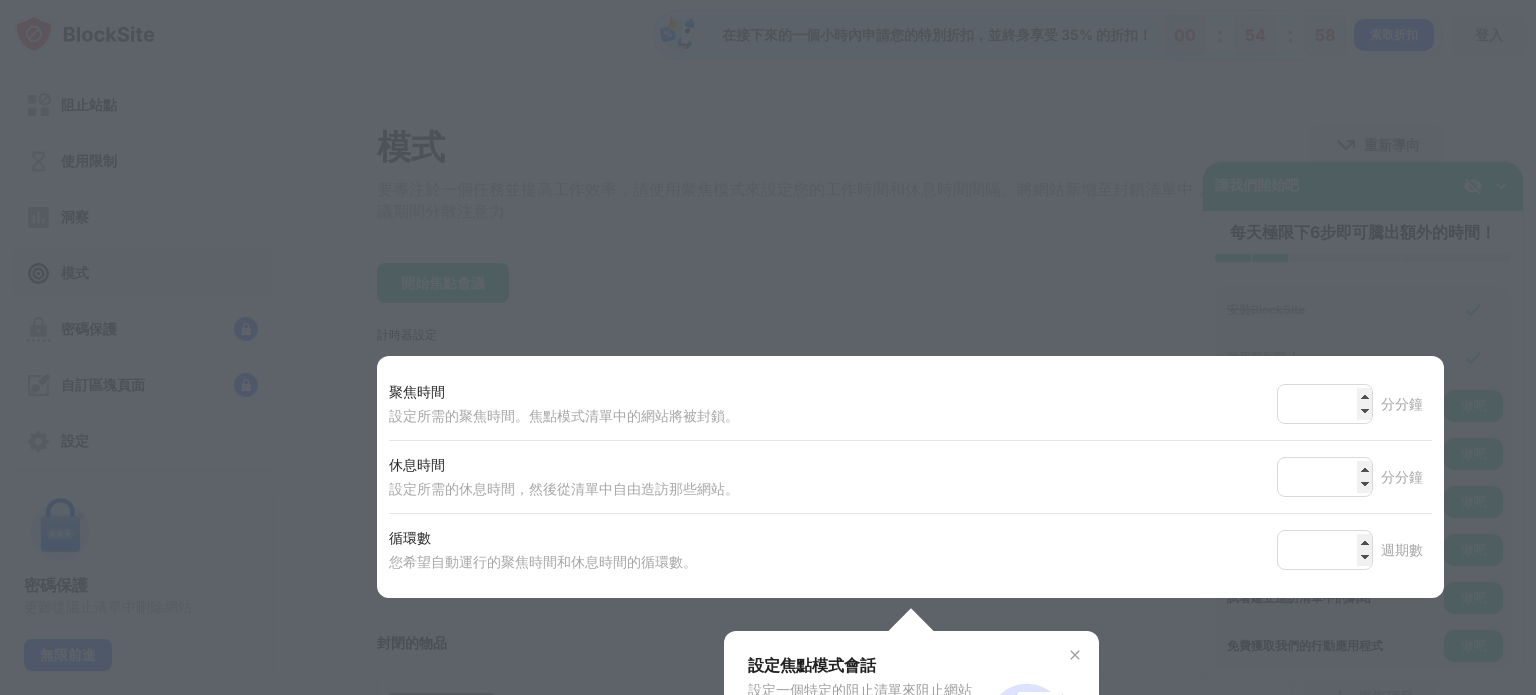 click at bounding box center [768, 347] 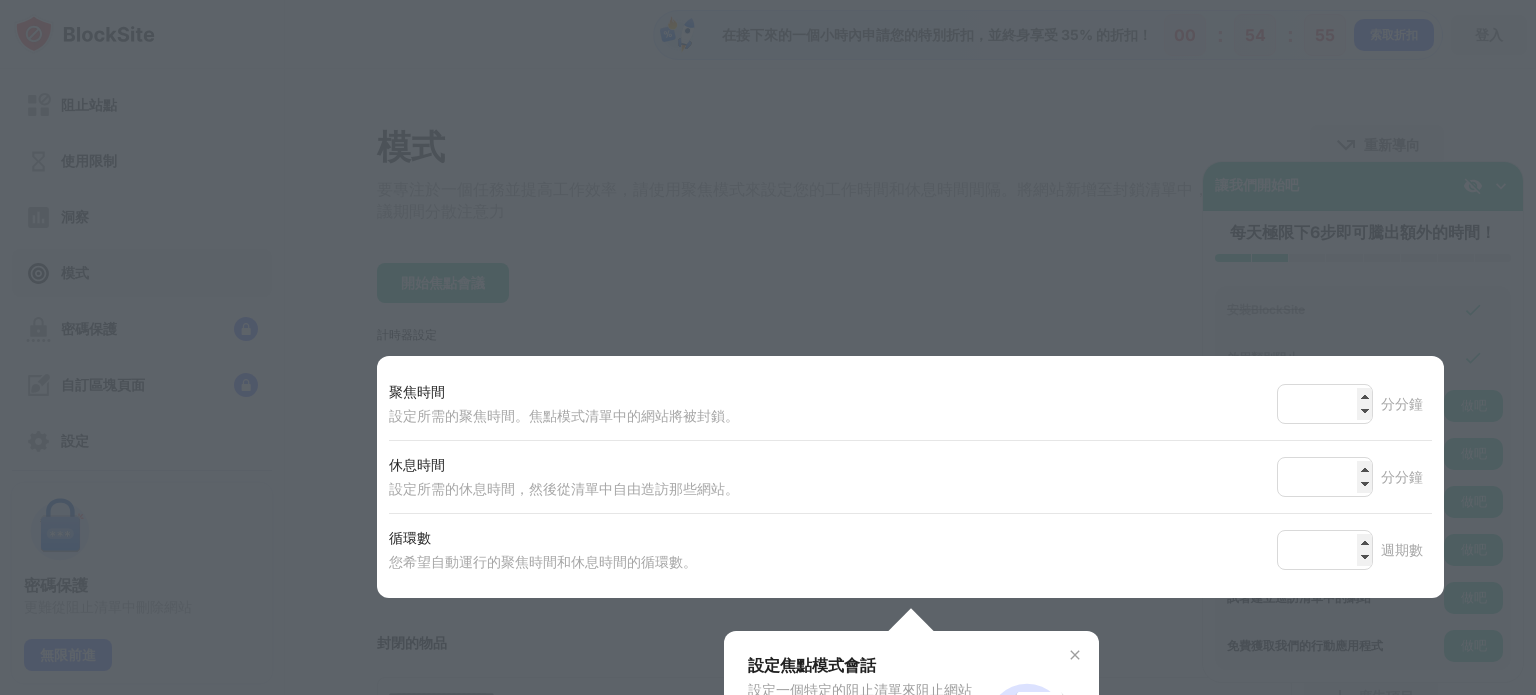 click at bounding box center [1075, 655] 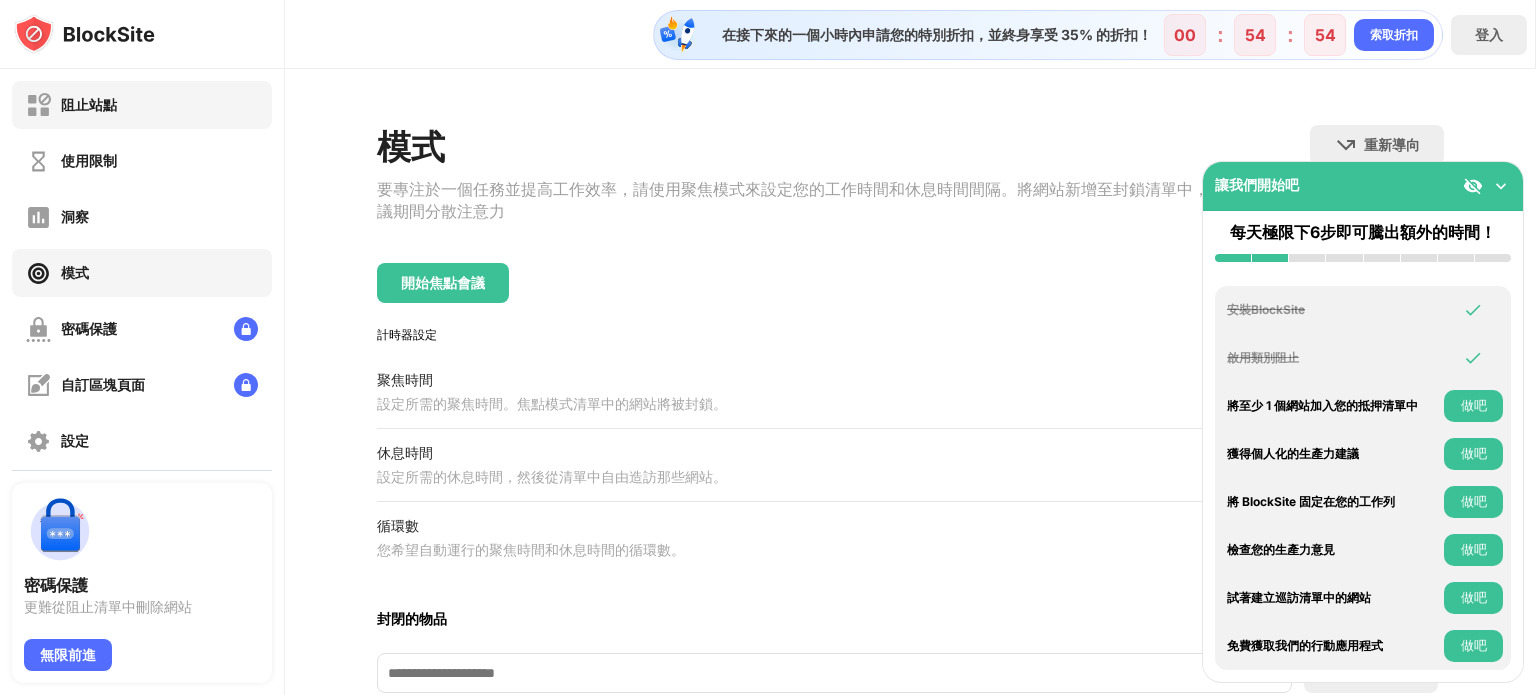 click on "阻止站點" at bounding box center [142, 105] 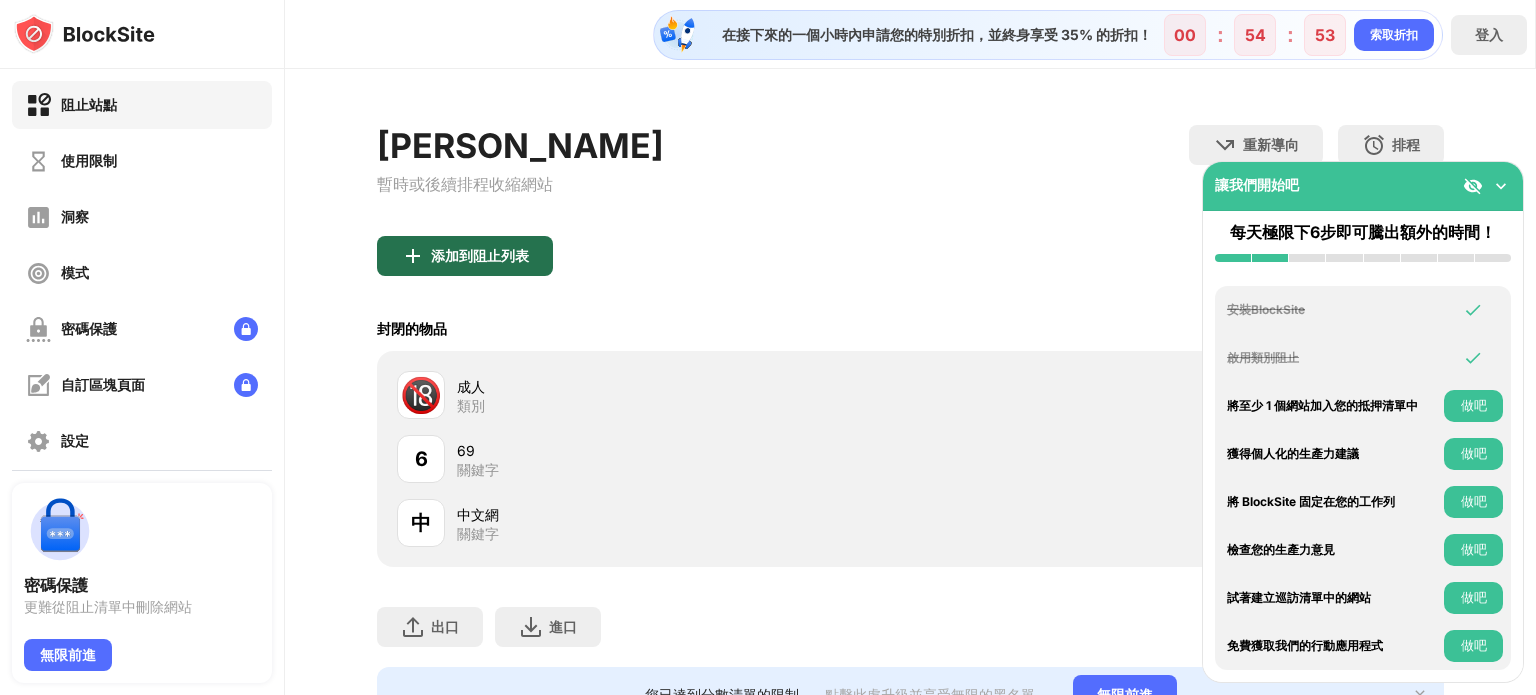 click on "添加到阻止列表" at bounding box center (465, 256) 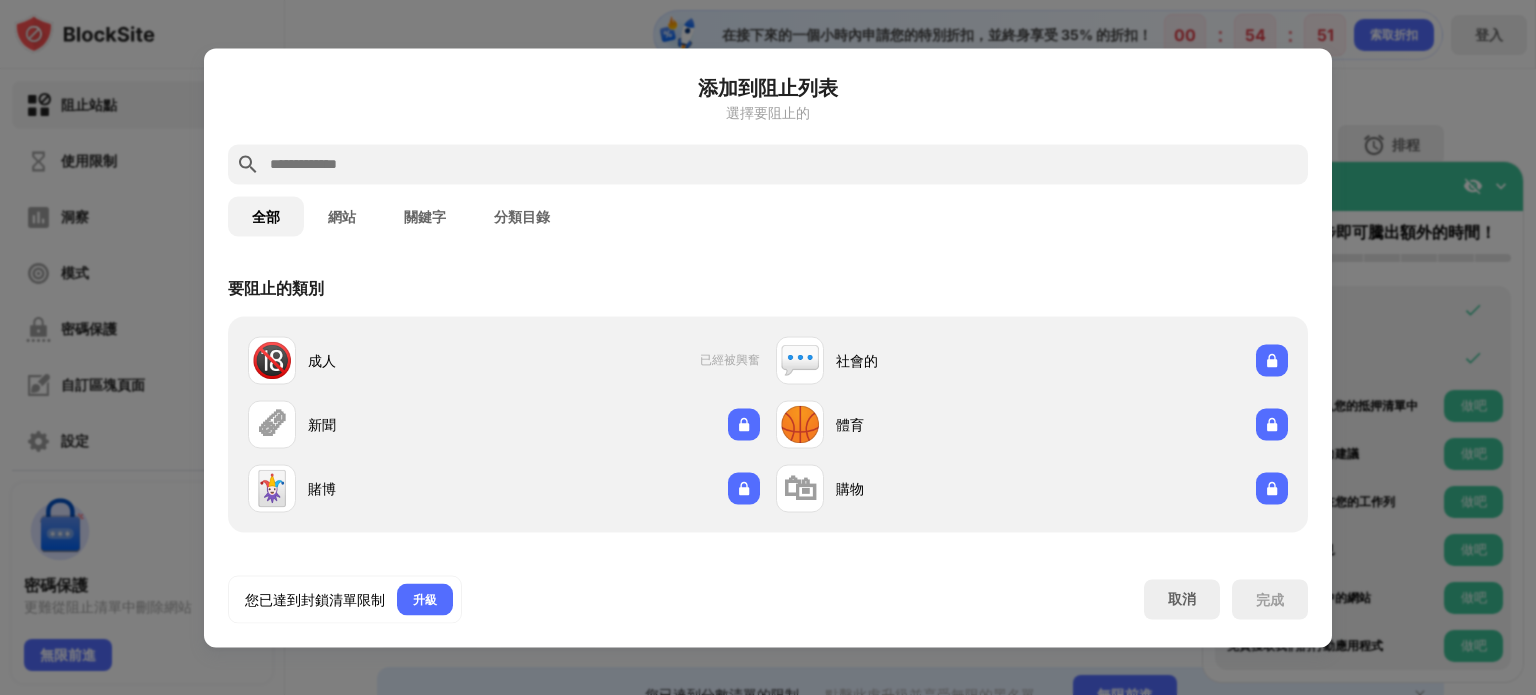 click on "關鍵字" at bounding box center [425, 216] 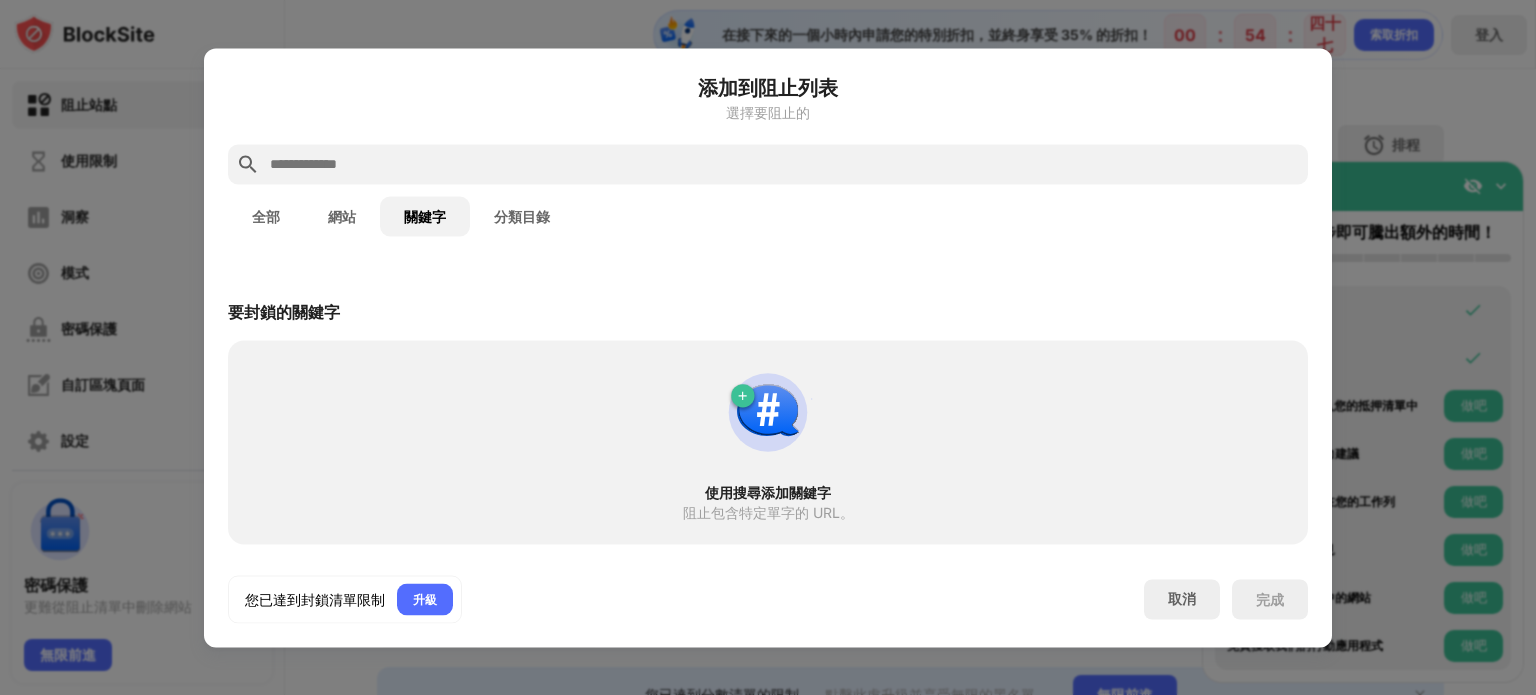 click at bounding box center [768, 347] 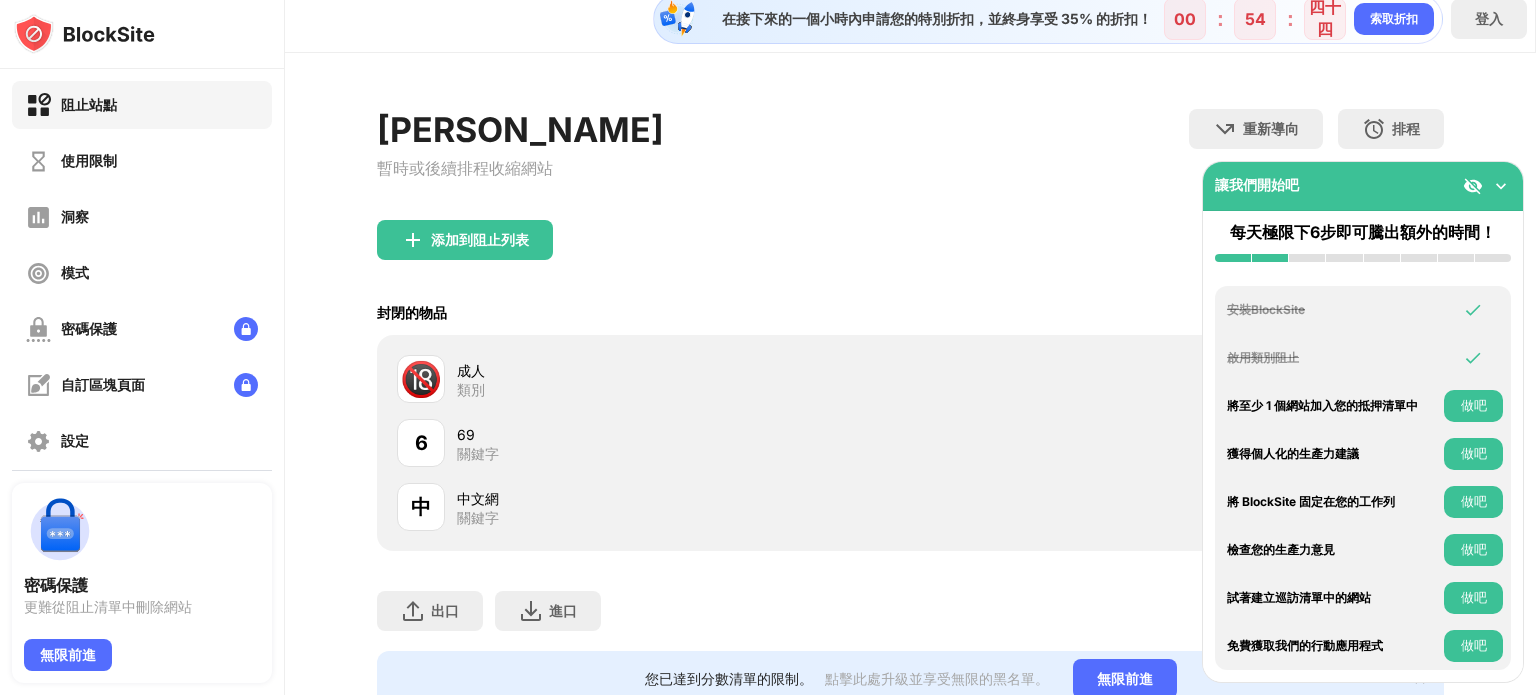 scroll, scrollTop: 0, scrollLeft: 0, axis: both 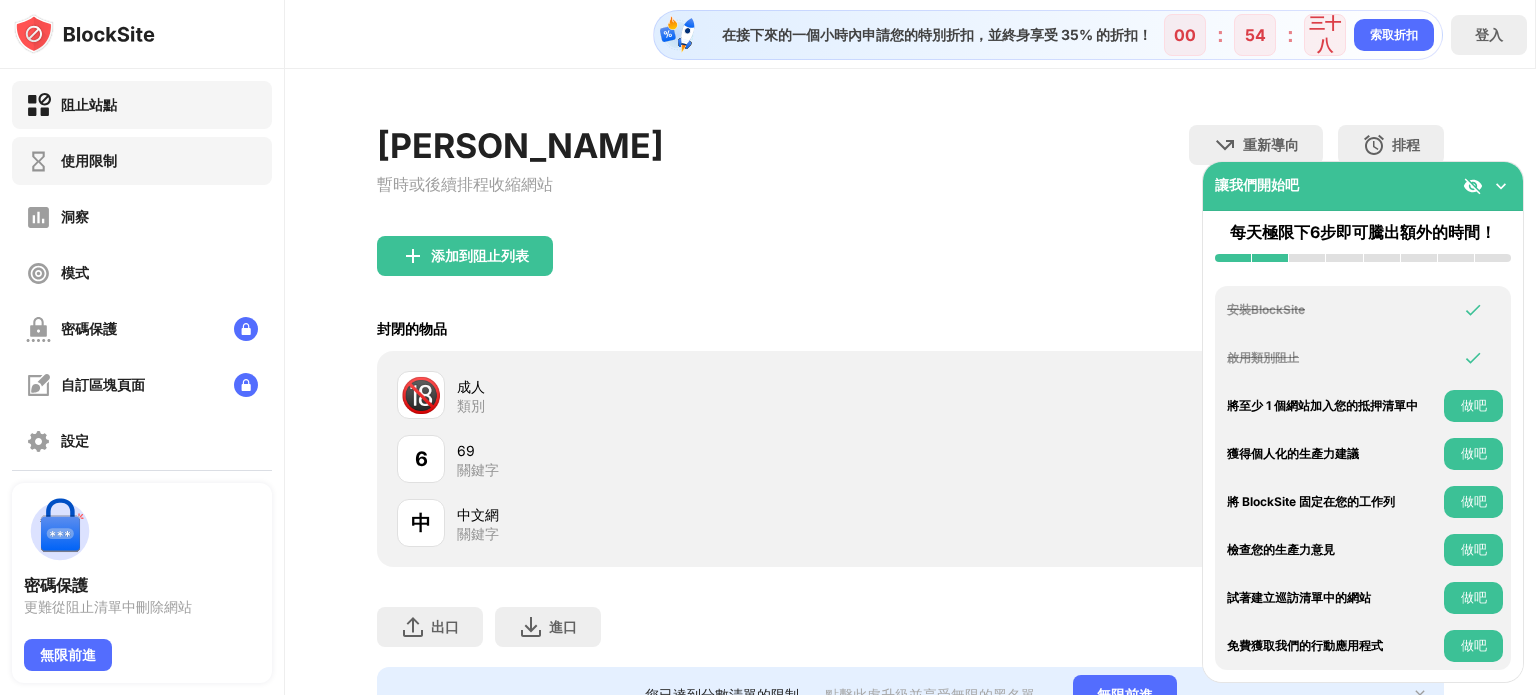 click on "使用限制" at bounding box center (142, 161) 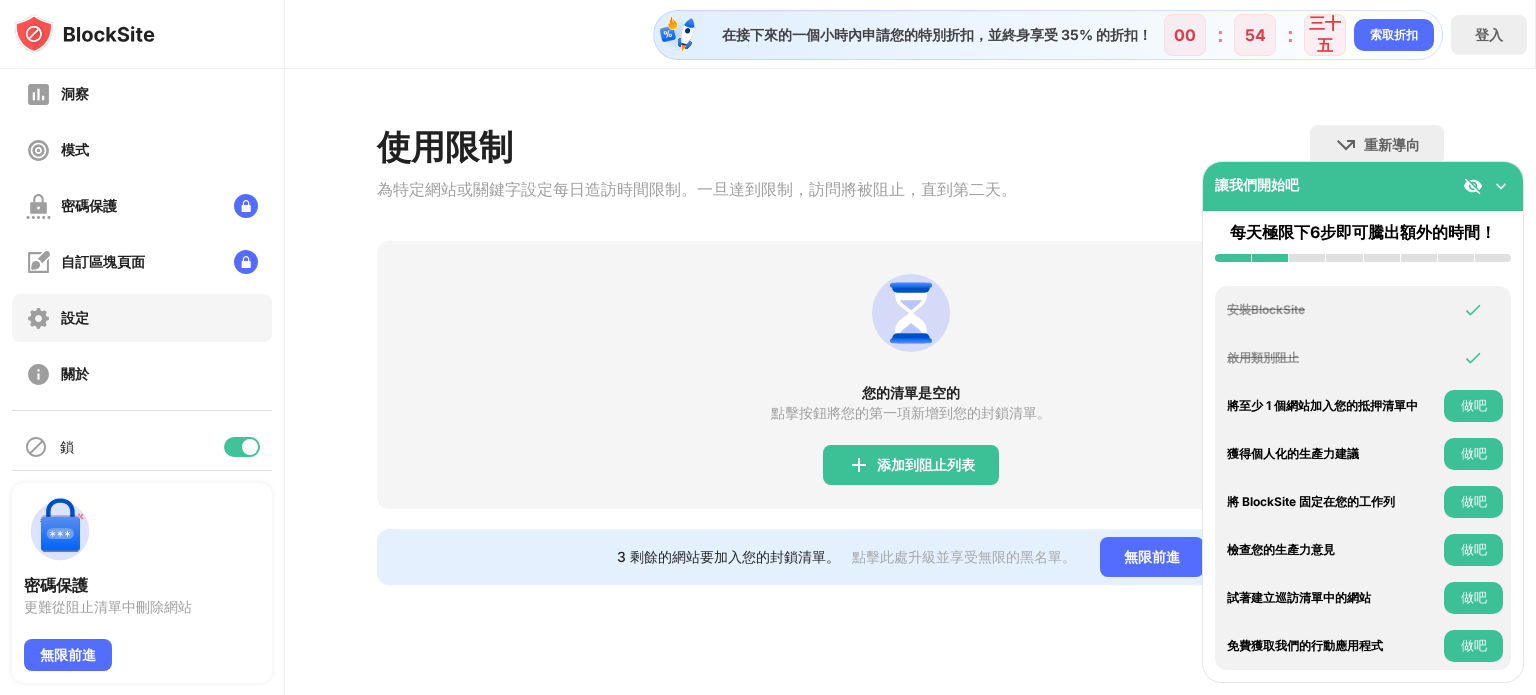 scroll, scrollTop: 183, scrollLeft: 0, axis: vertical 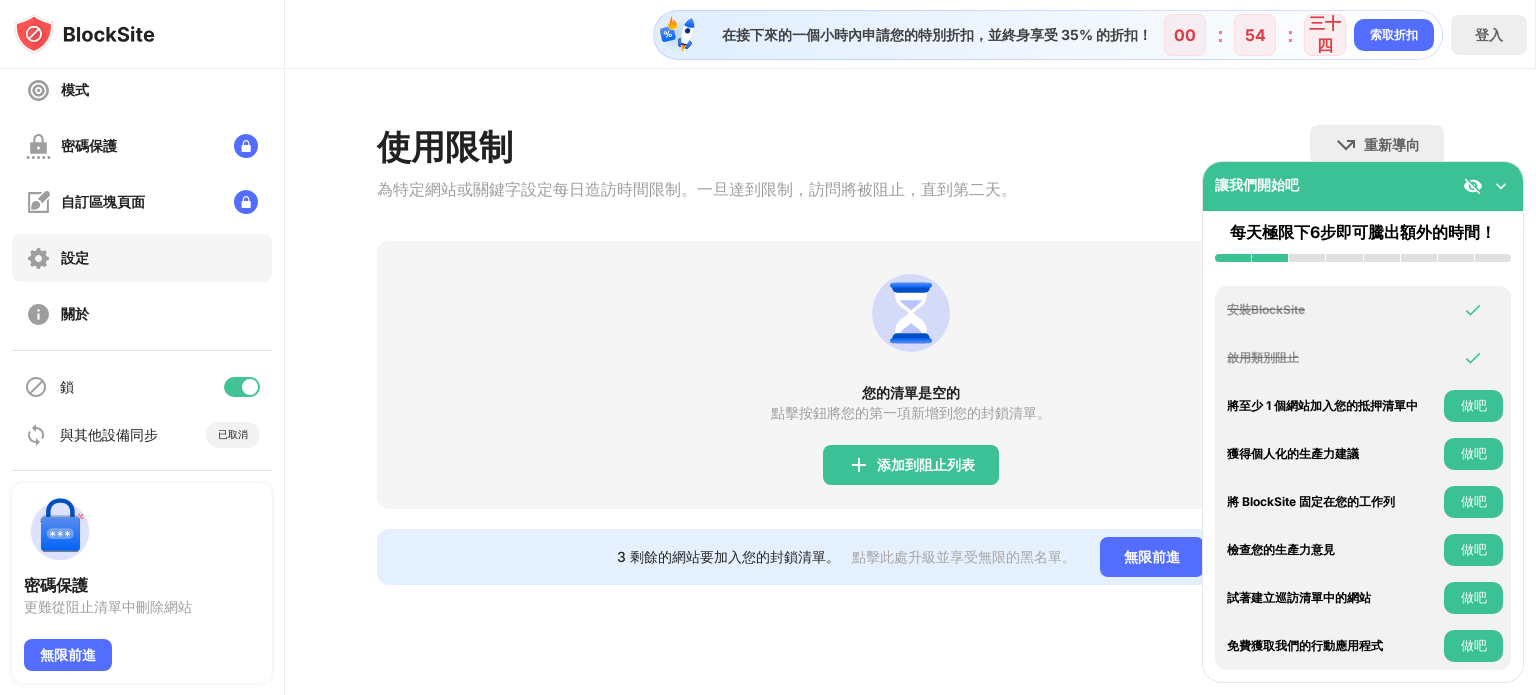 click on "設定" at bounding box center [142, 258] 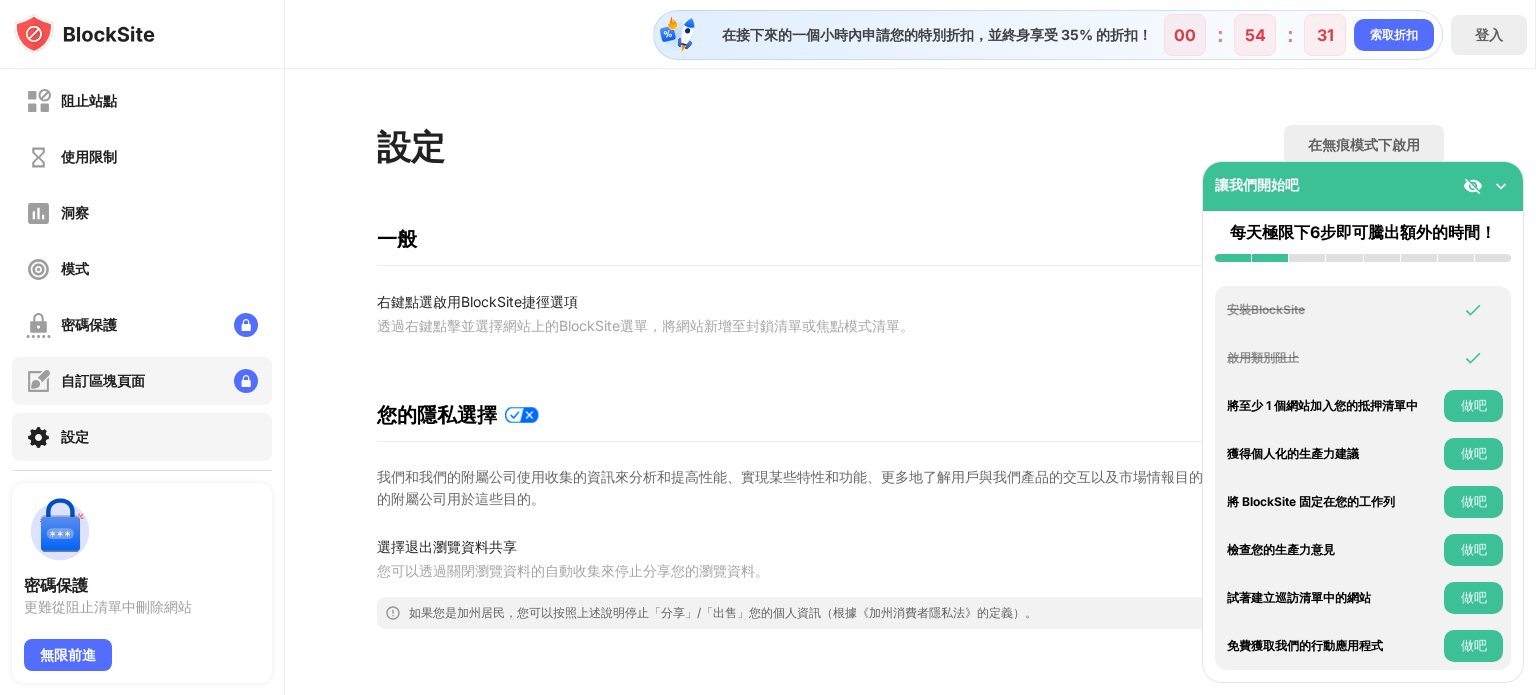 scroll, scrollTop: 0, scrollLeft: 0, axis: both 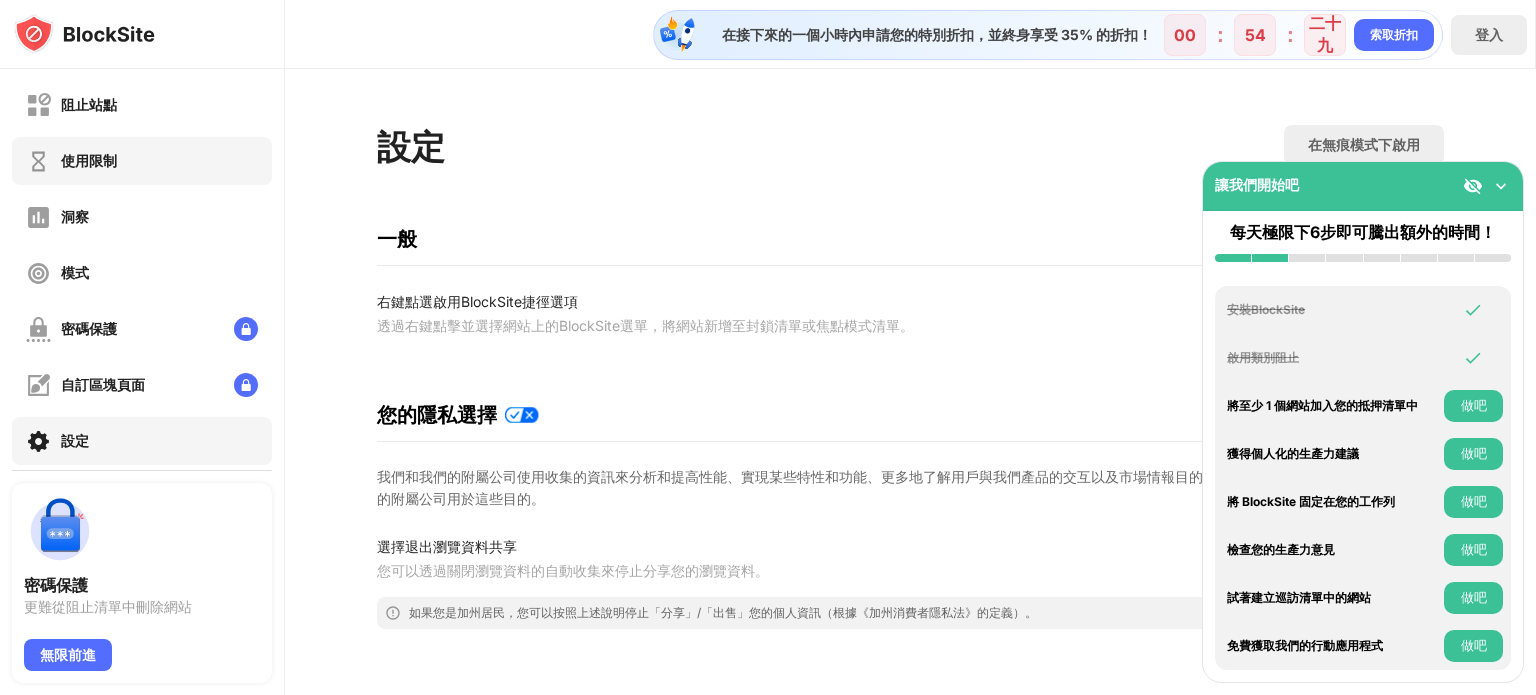 click on "使用限制" at bounding box center [142, 161] 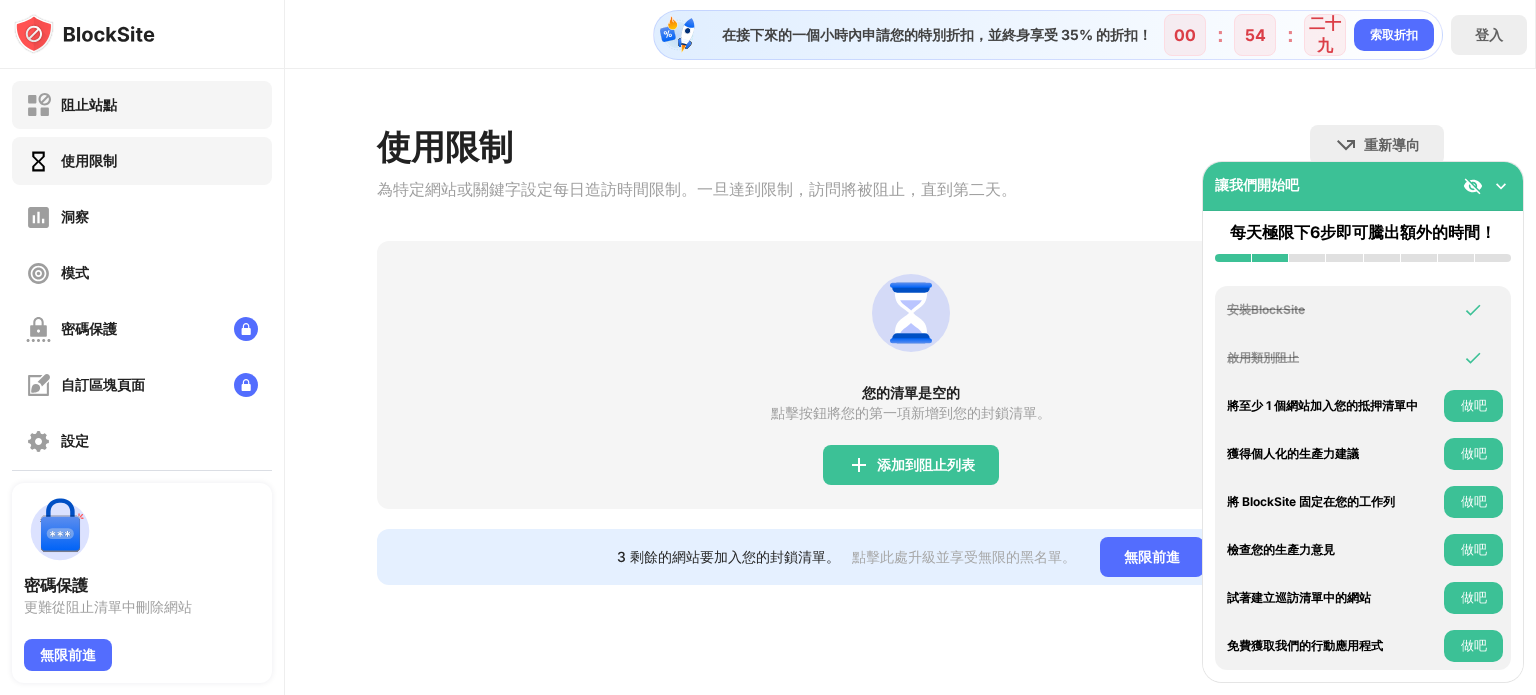 click on "阻止站點" at bounding box center [142, 105] 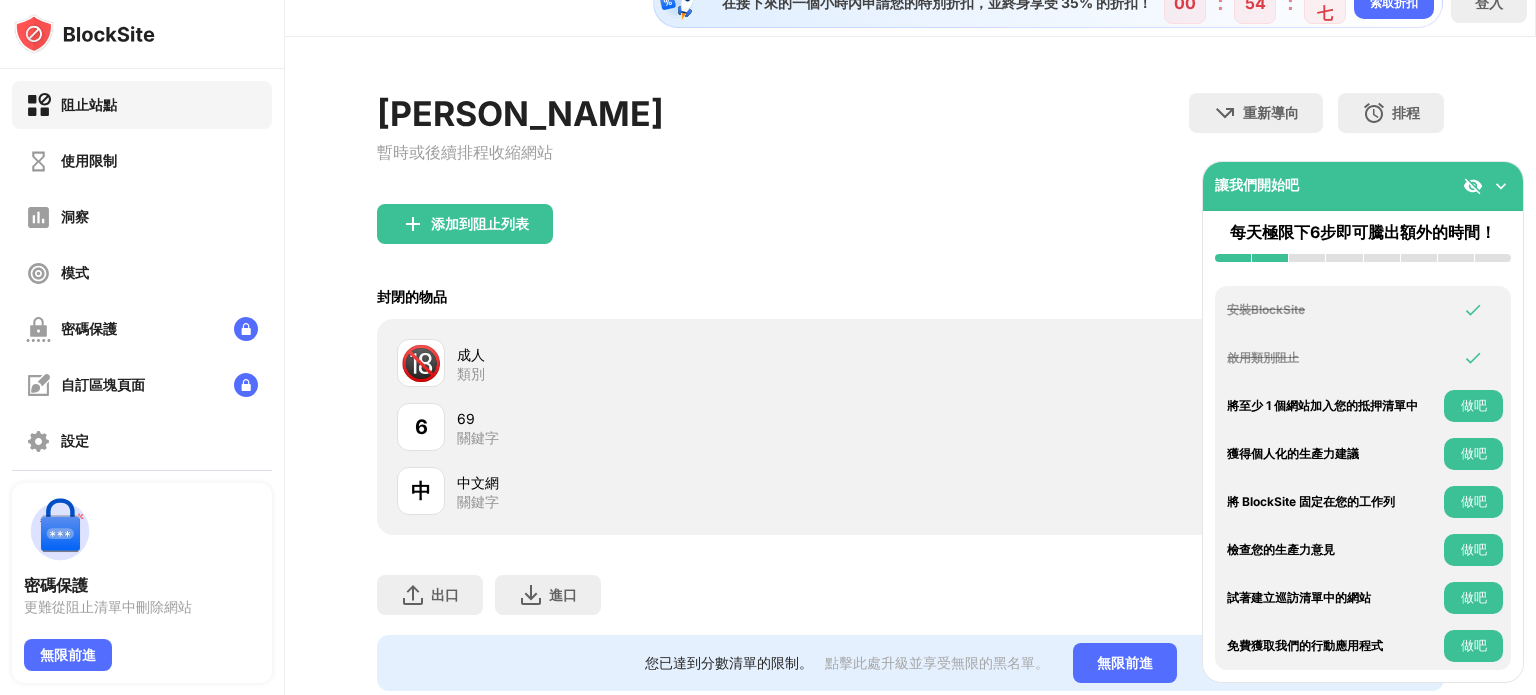 scroll, scrollTop: 108, scrollLeft: 0, axis: vertical 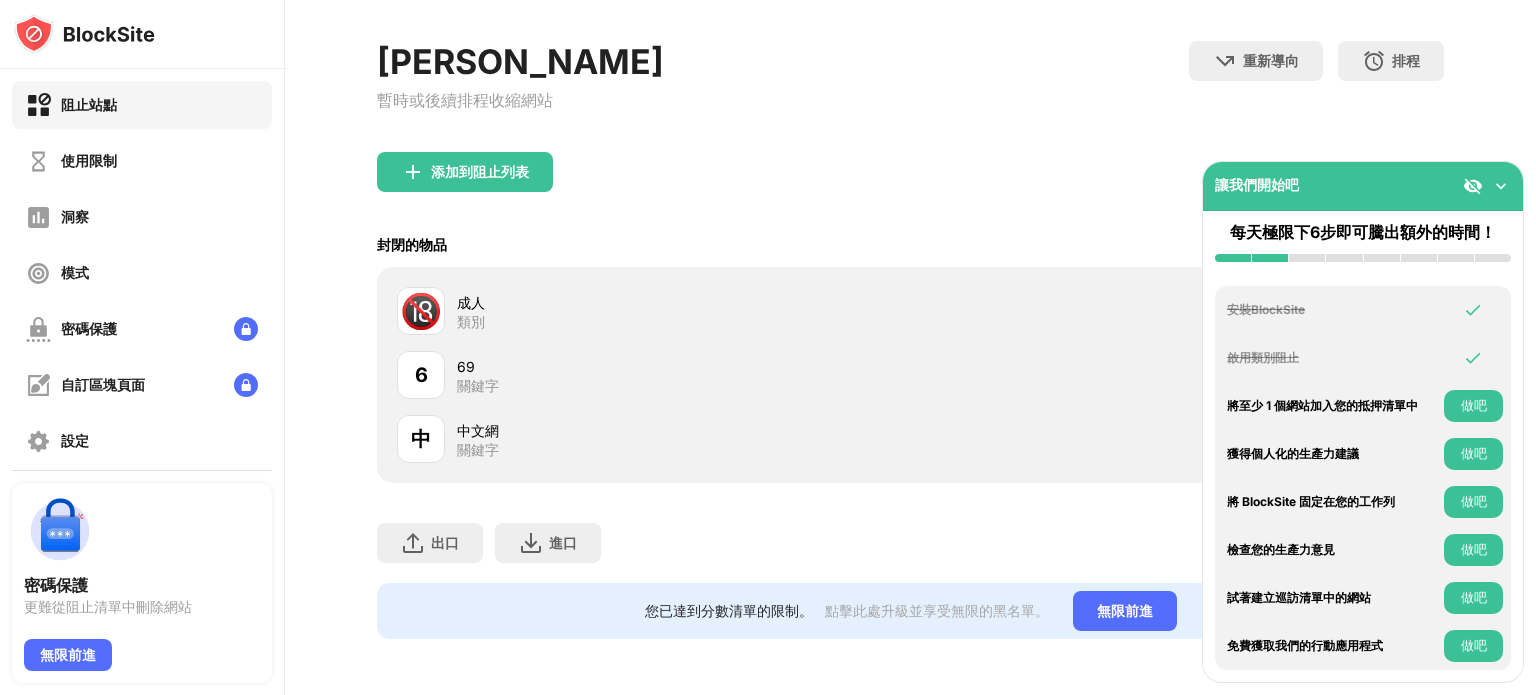 click on "6" at bounding box center (421, 375) 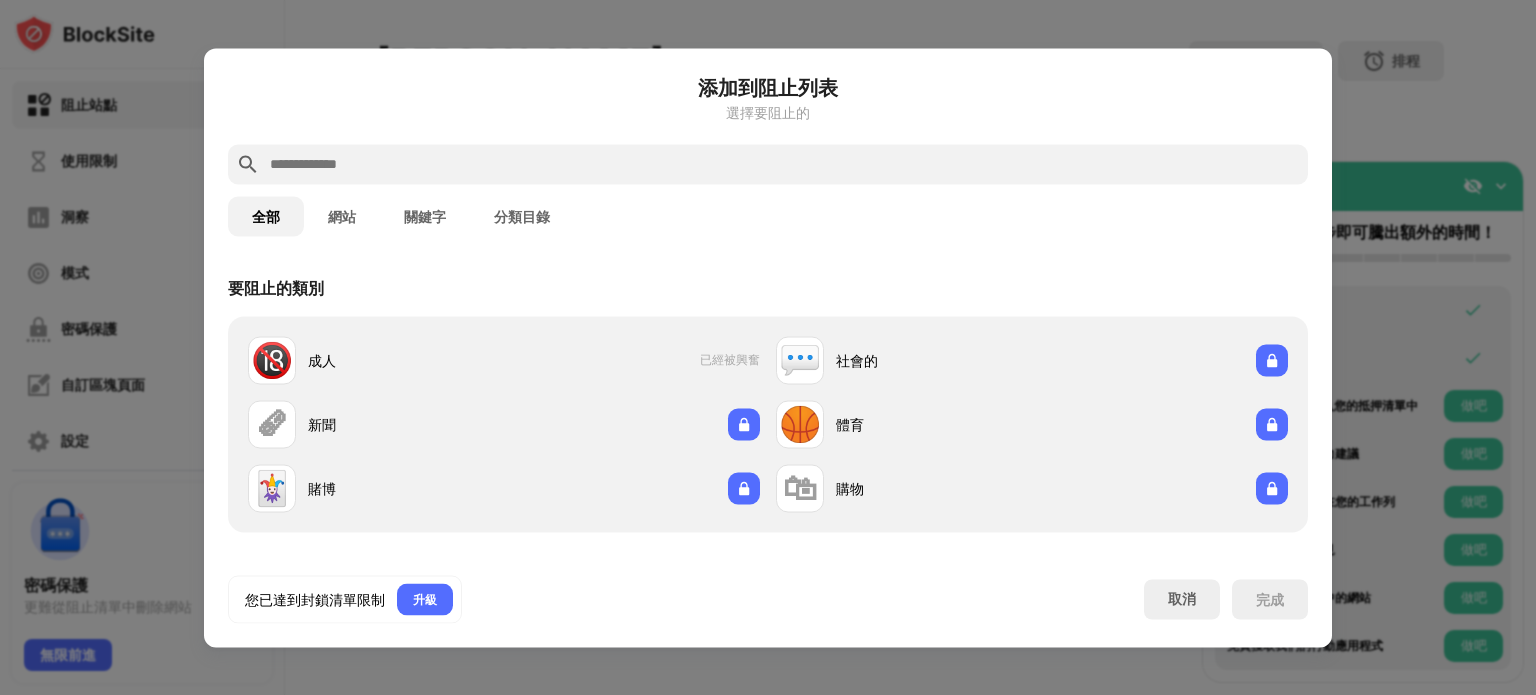 click on "關鍵字" at bounding box center (425, 216) 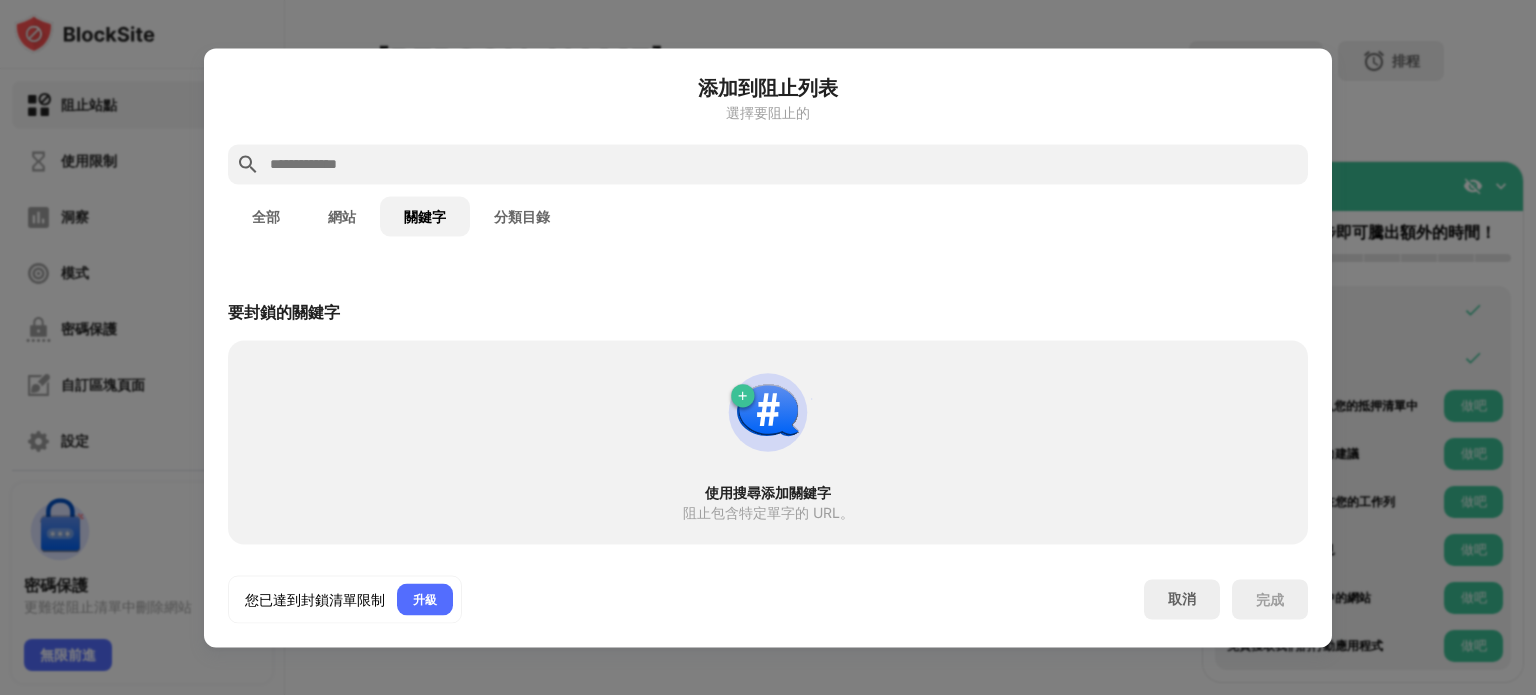 click on "全部" at bounding box center (266, 216) 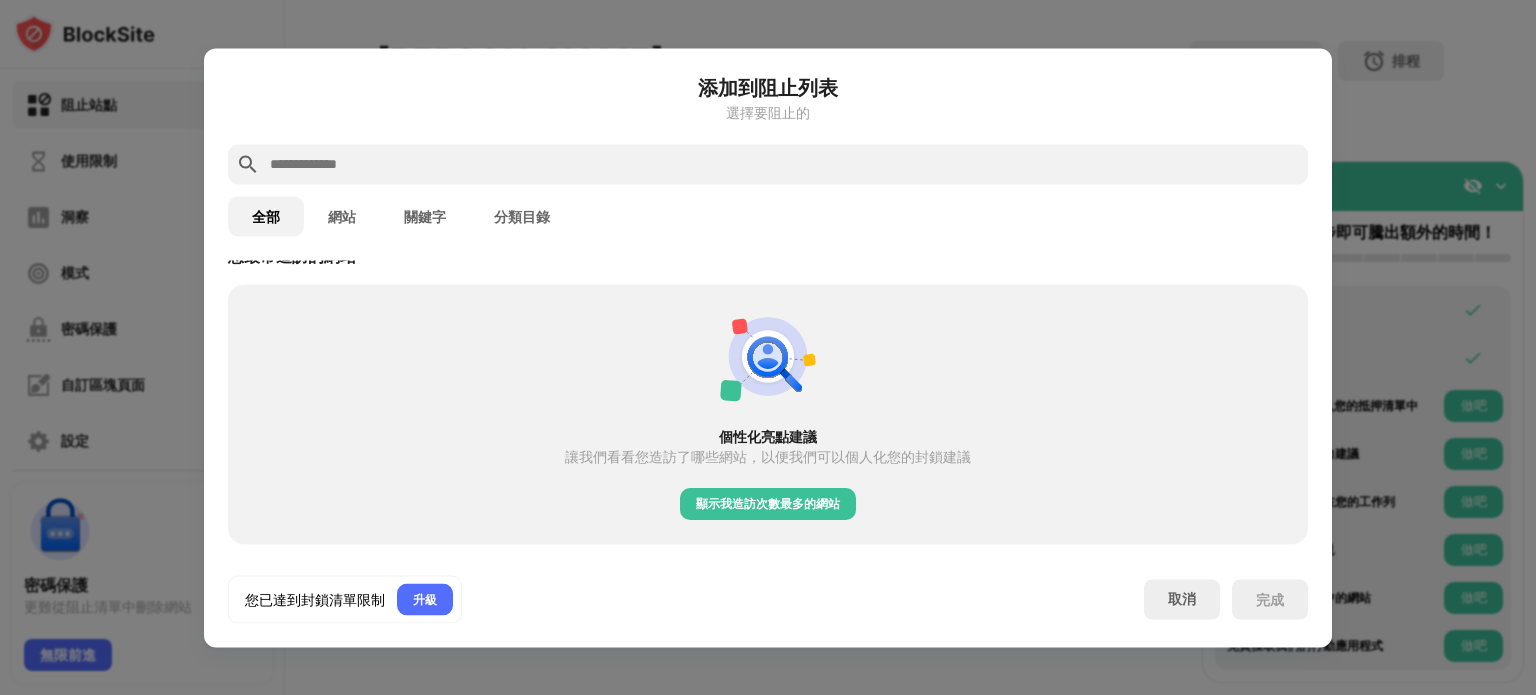 scroll, scrollTop: 992, scrollLeft: 0, axis: vertical 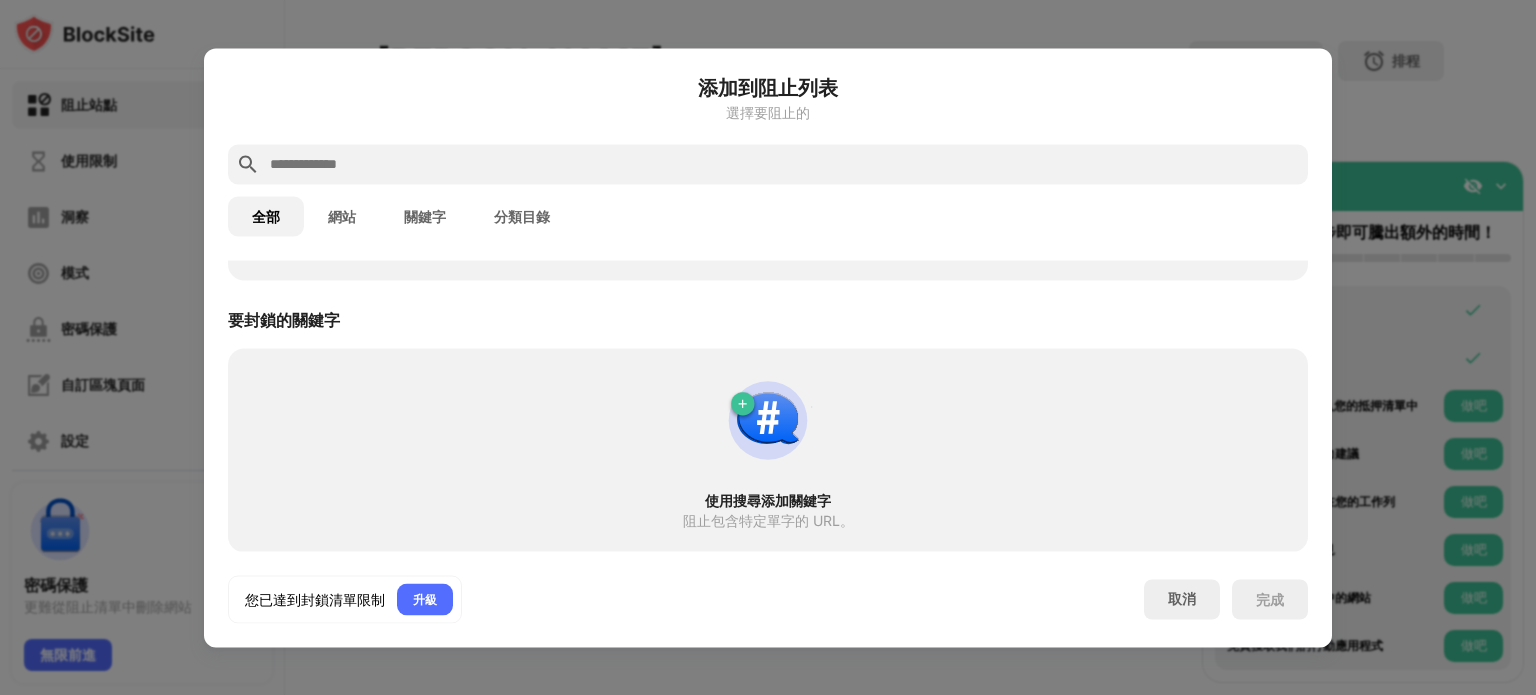 click on "關鍵字" at bounding box center (425, 216) 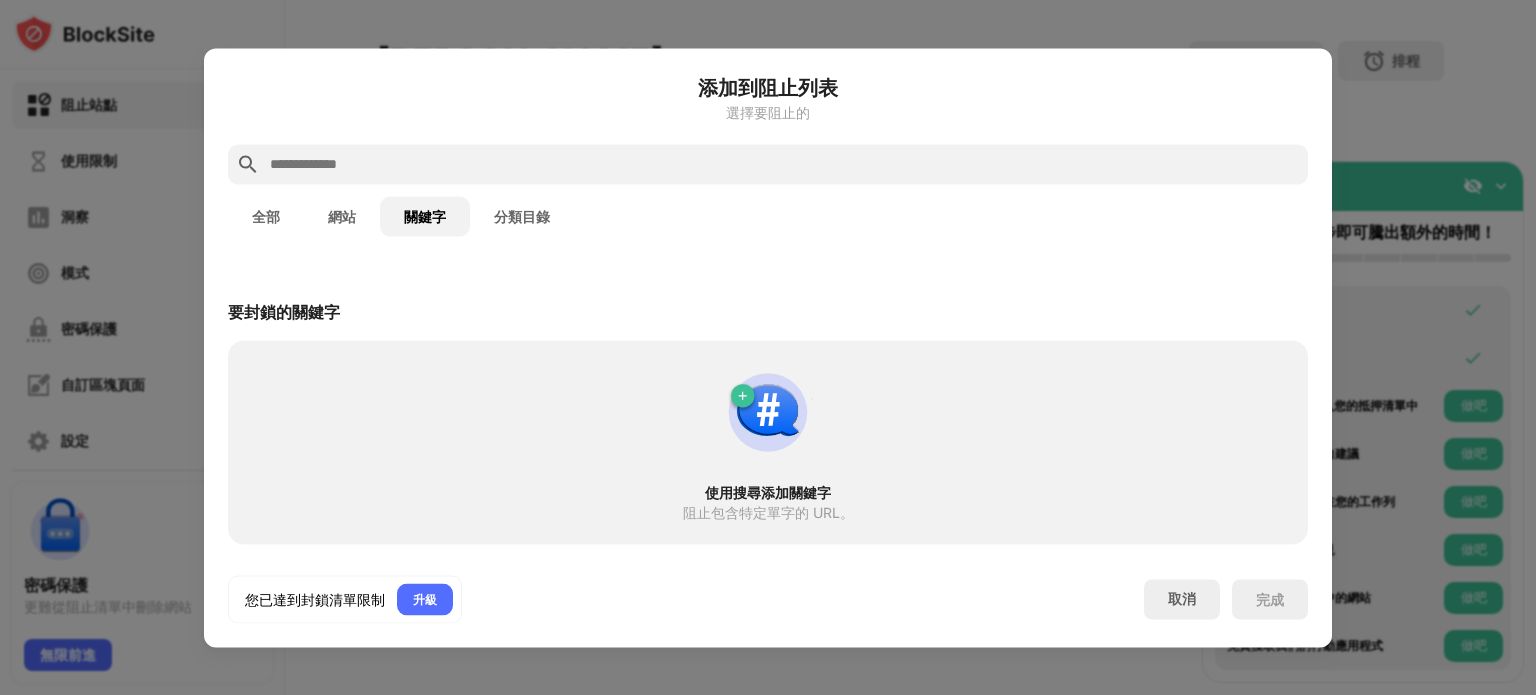 scroll, scrollTop: 0, scrollLeft: 0, axis: both 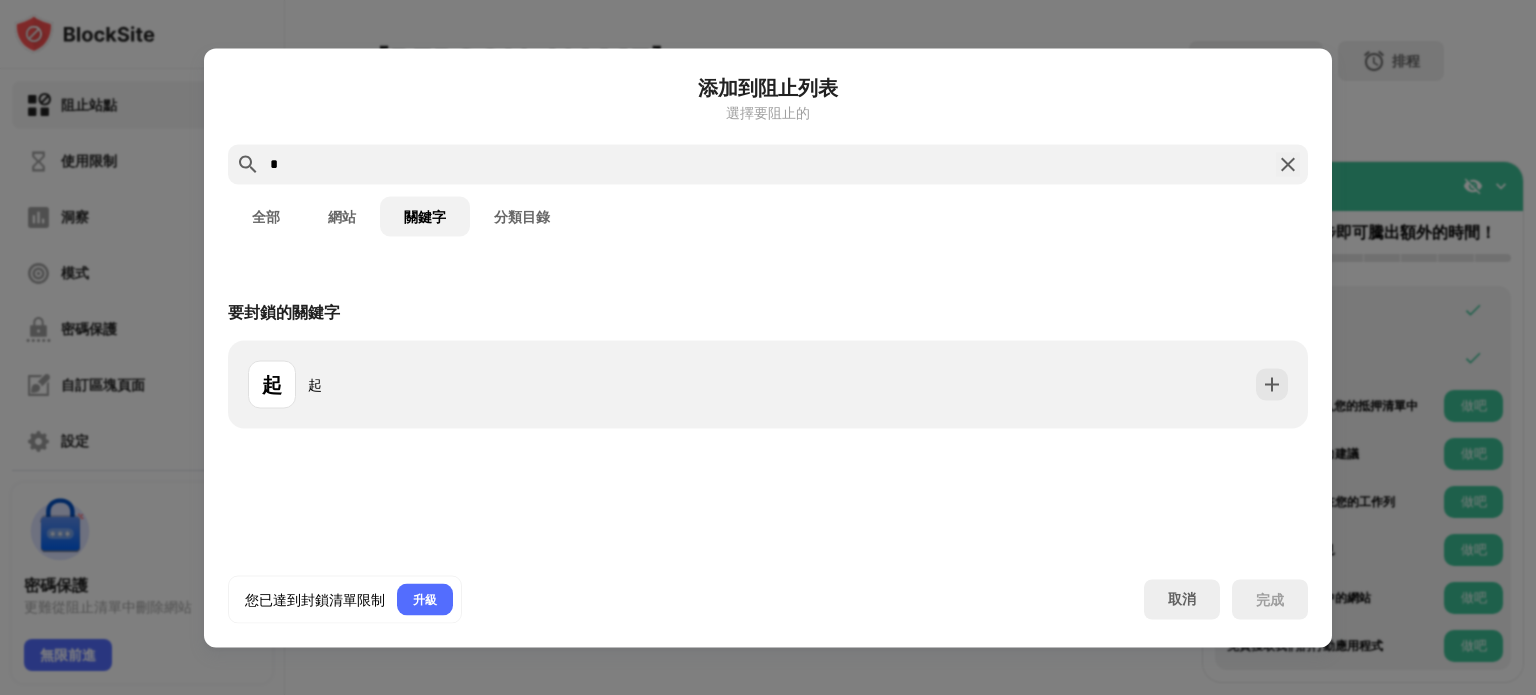paste on "*" 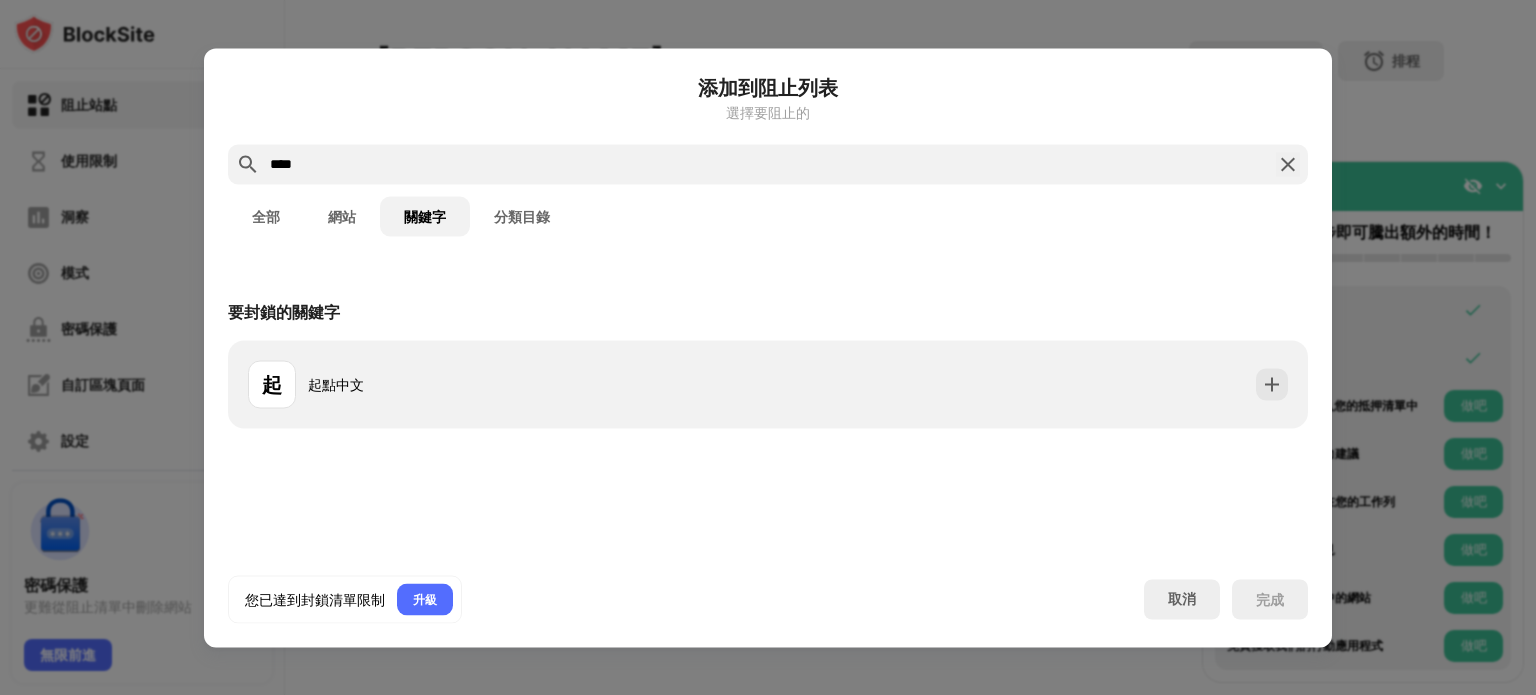 click on "****" at bounding box center (768, 164) 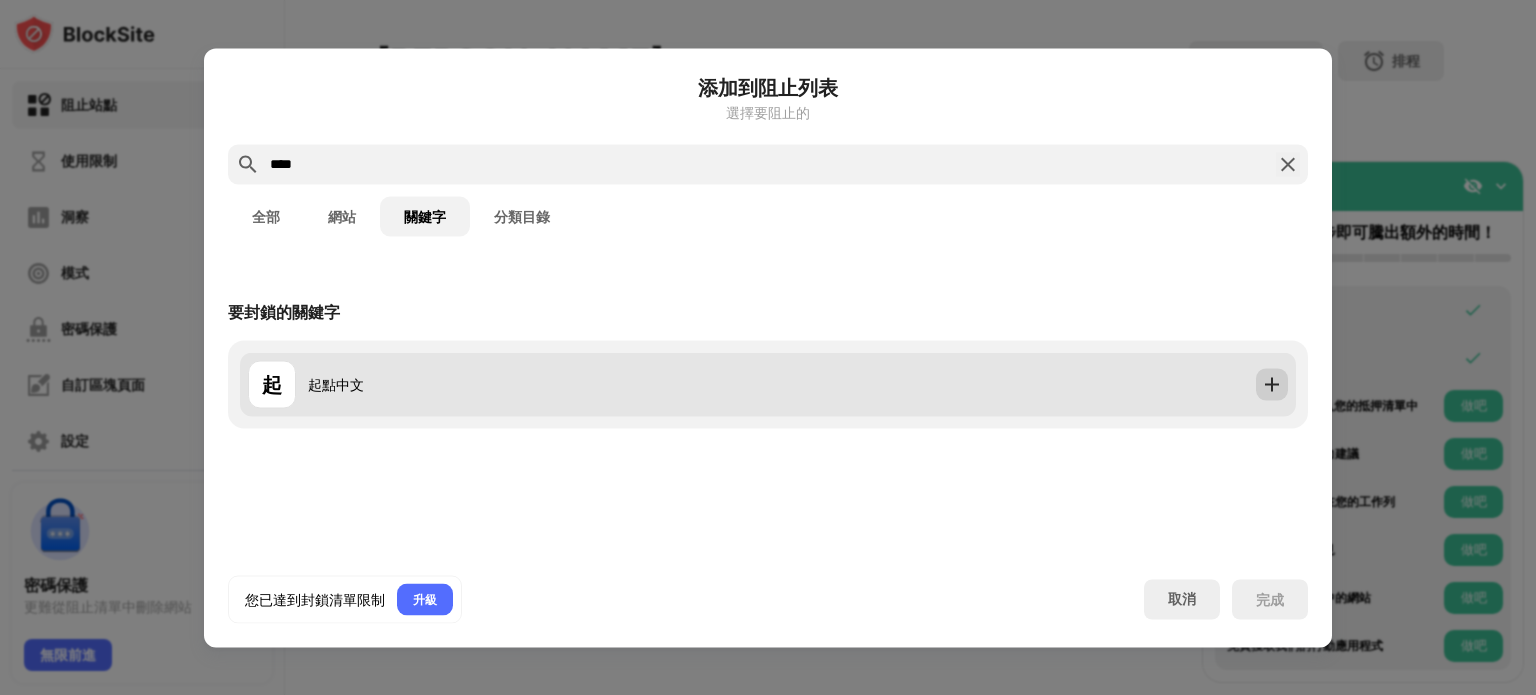 type on "****" 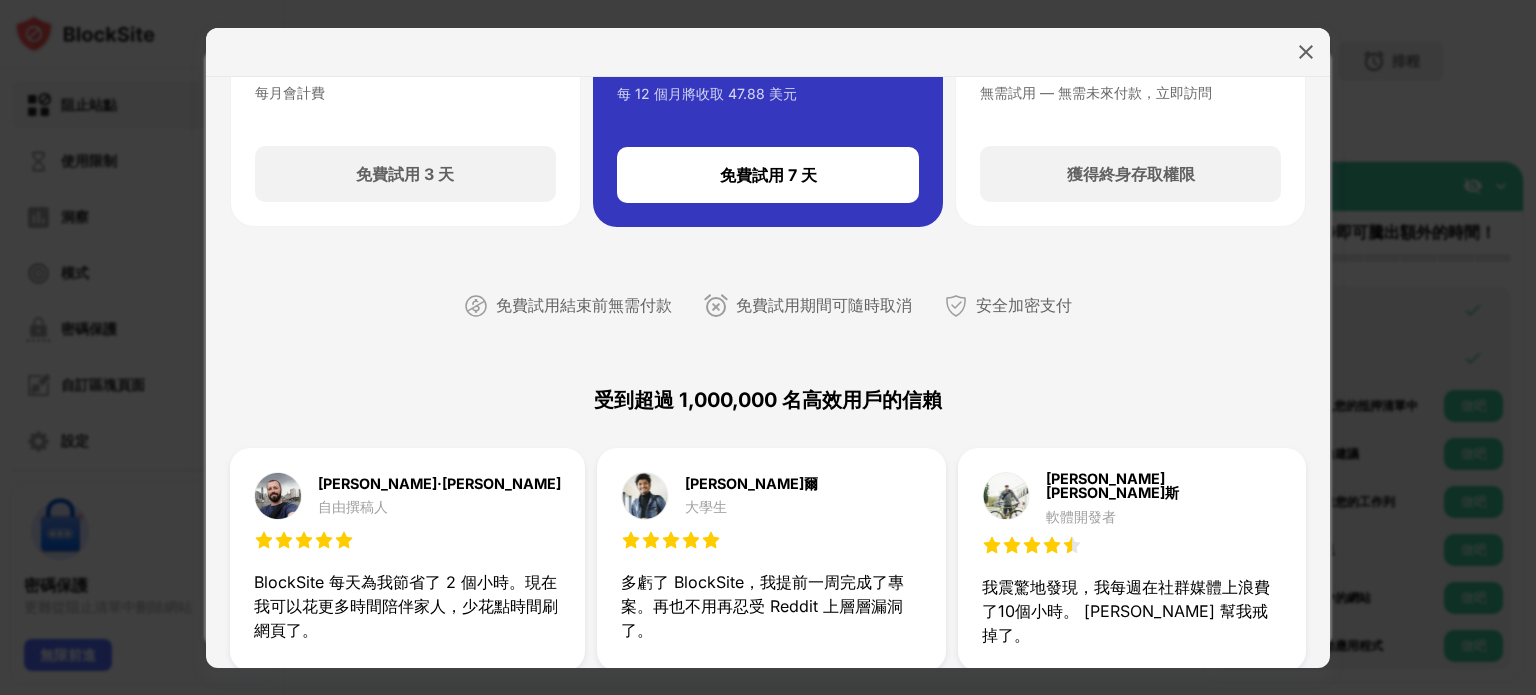 scroll, scrollTop: 0, scrollLeft: 0, axis: both 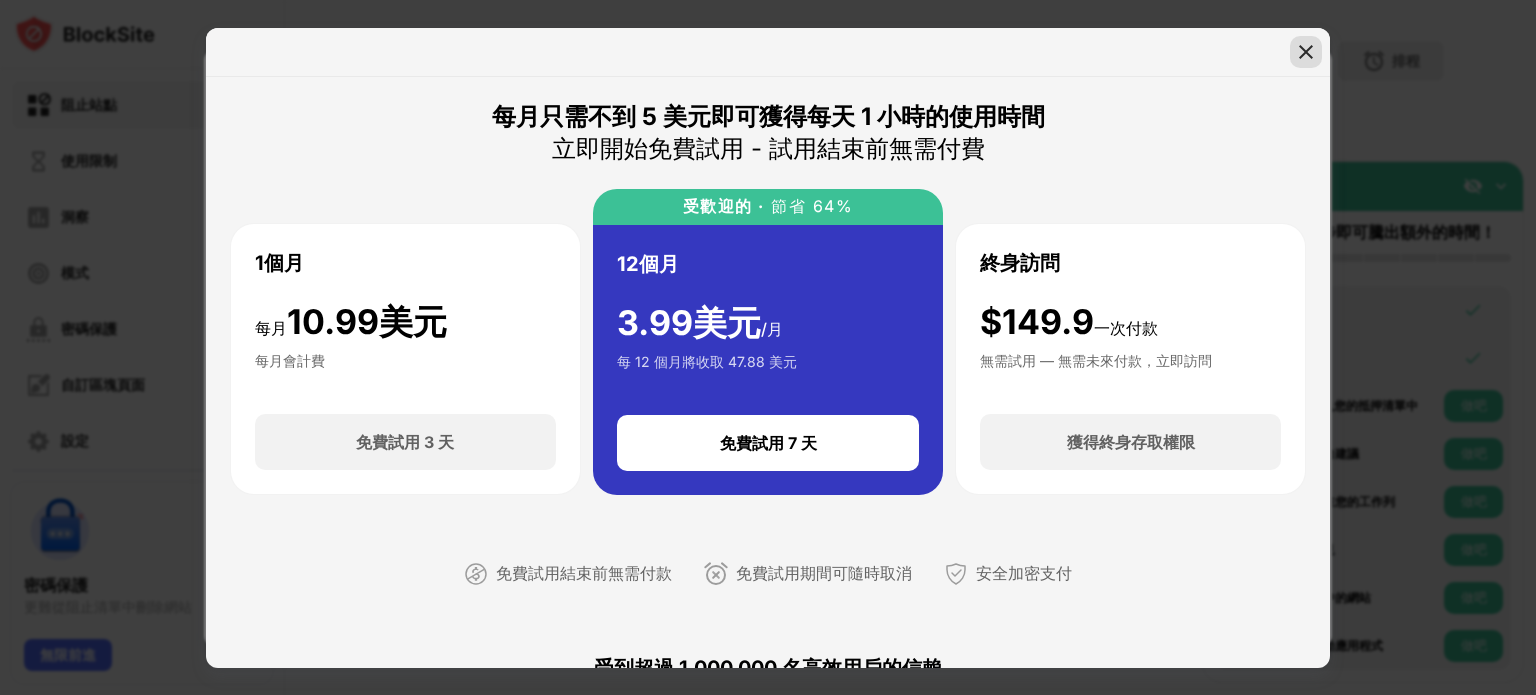 click at bounding box center [1306, 52] 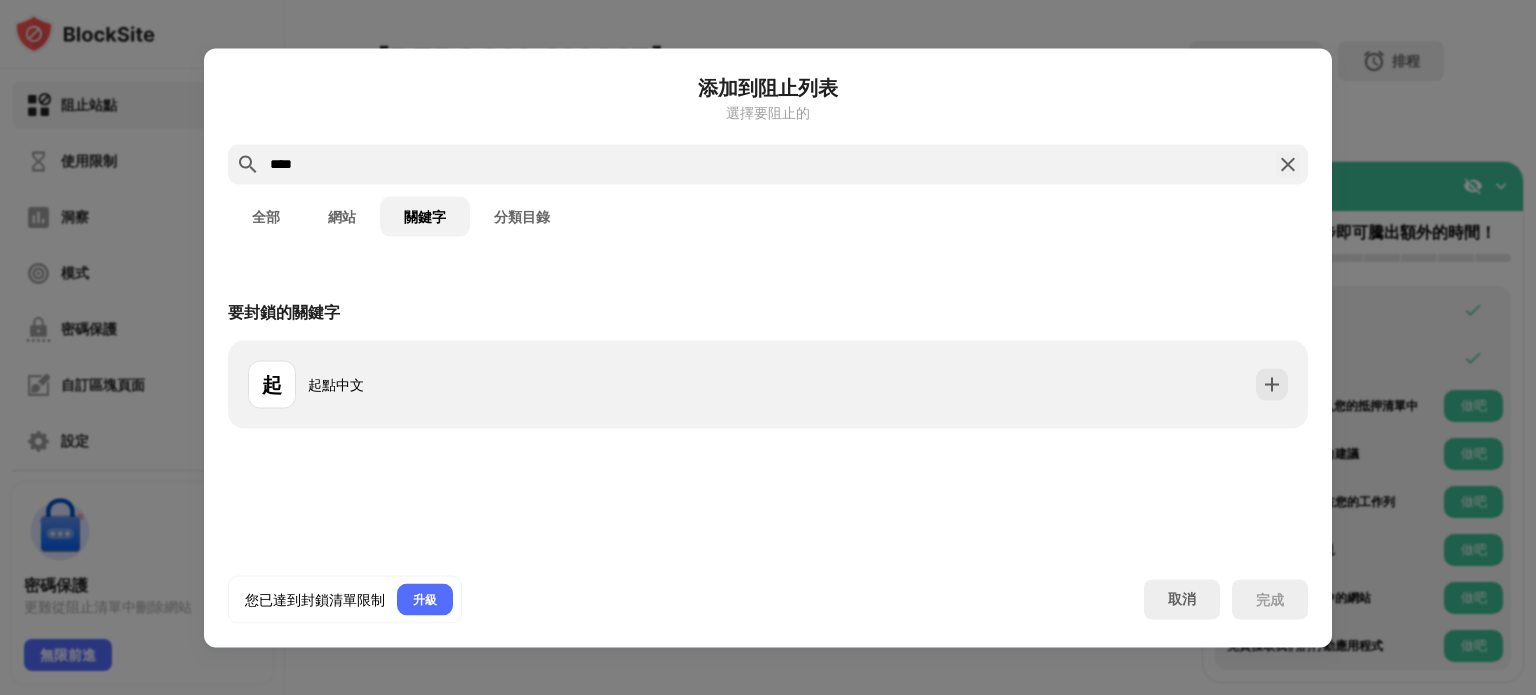 click on "分類目錄" at bounding box center (522, 216) 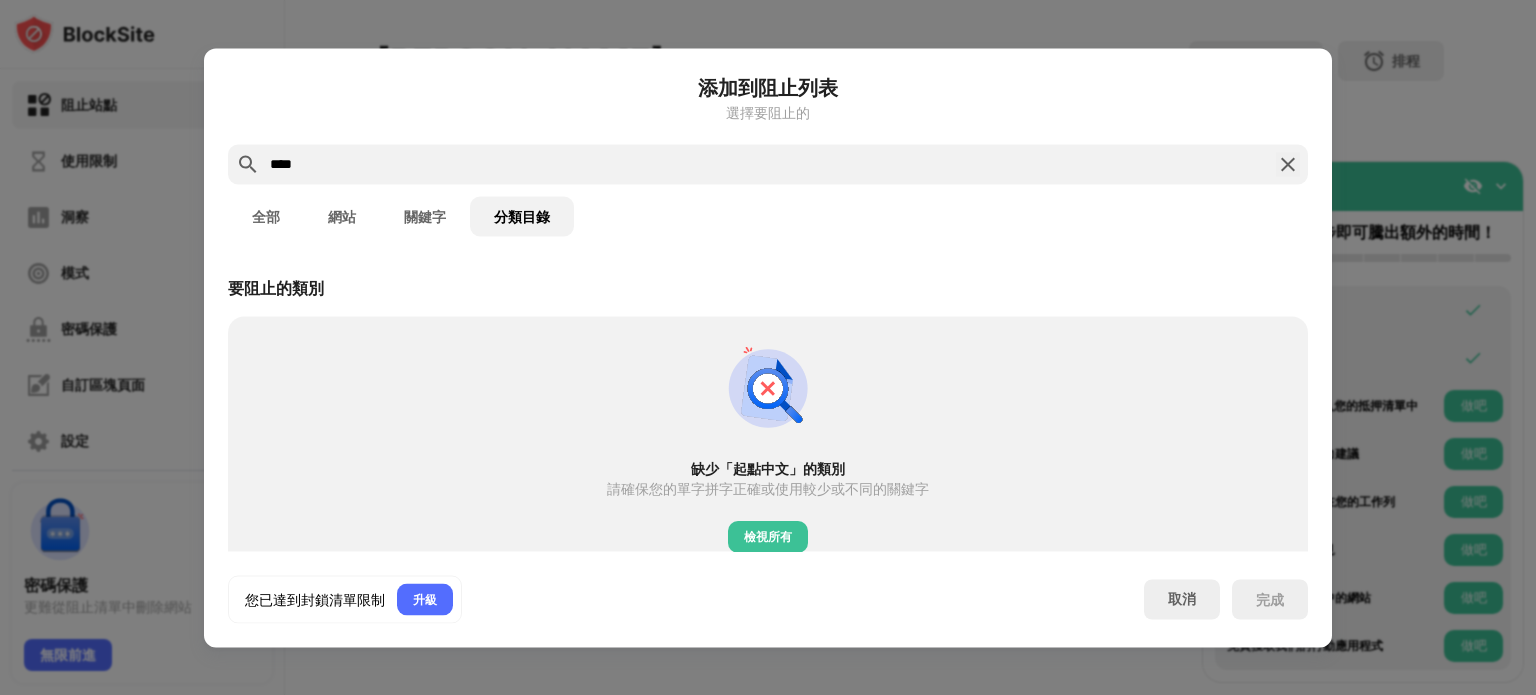 click on "關鍵字" at bounding box center [425, 216] 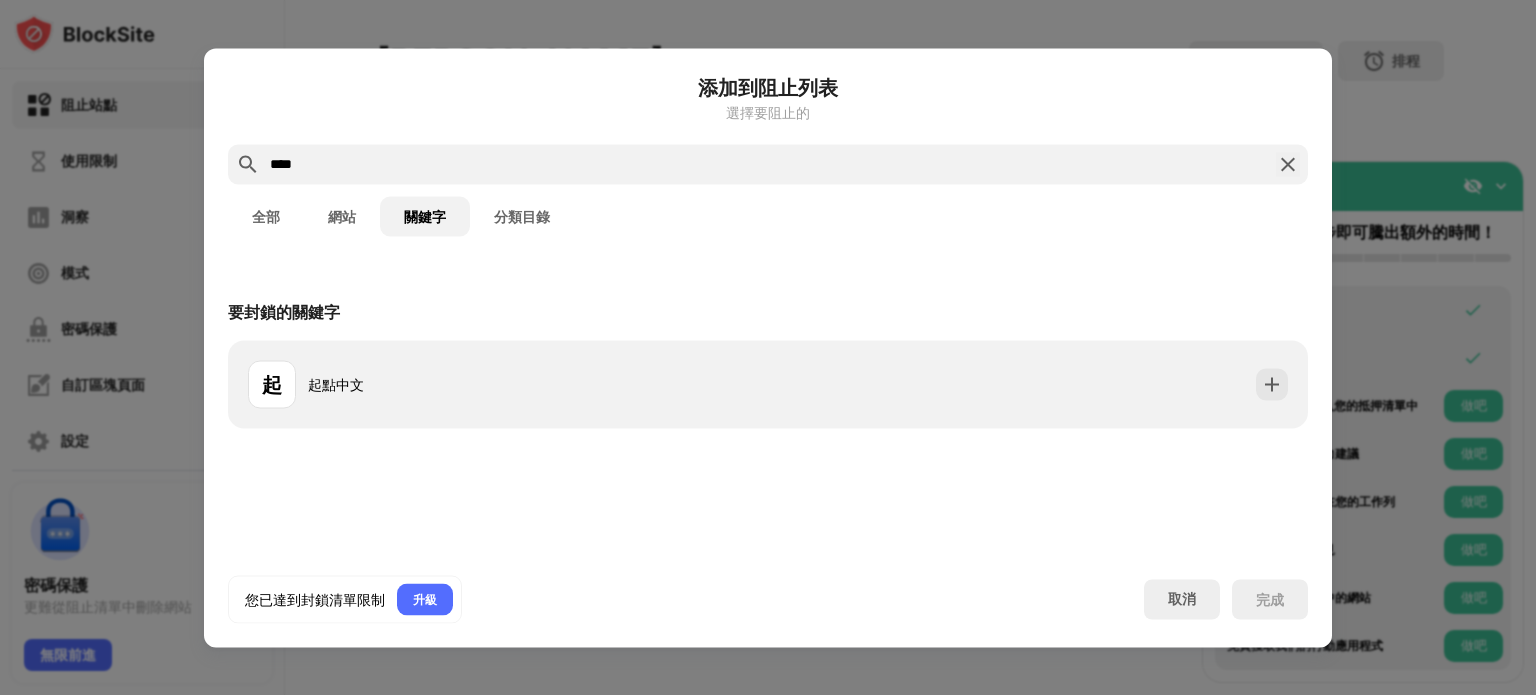 click at bounding box center [1288, 164] 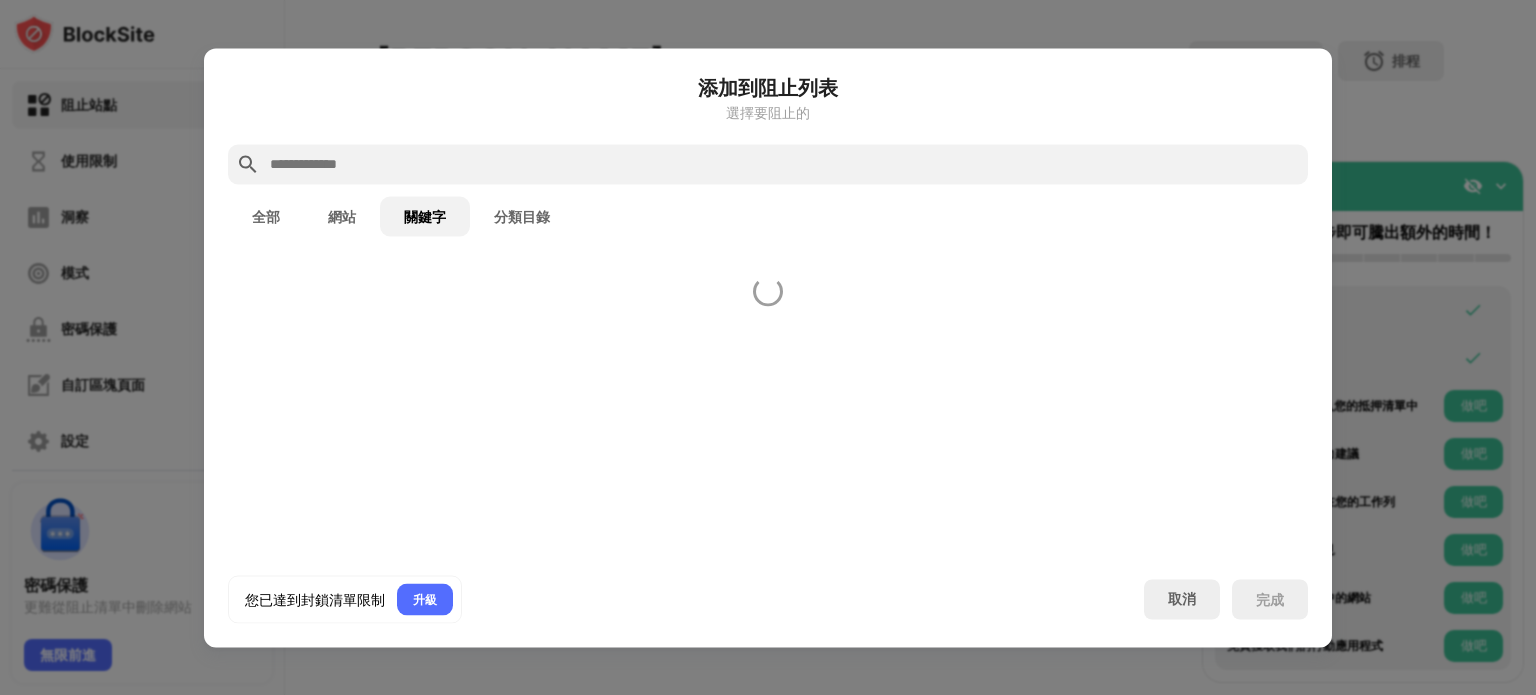 click at bounding box center [768, 347] 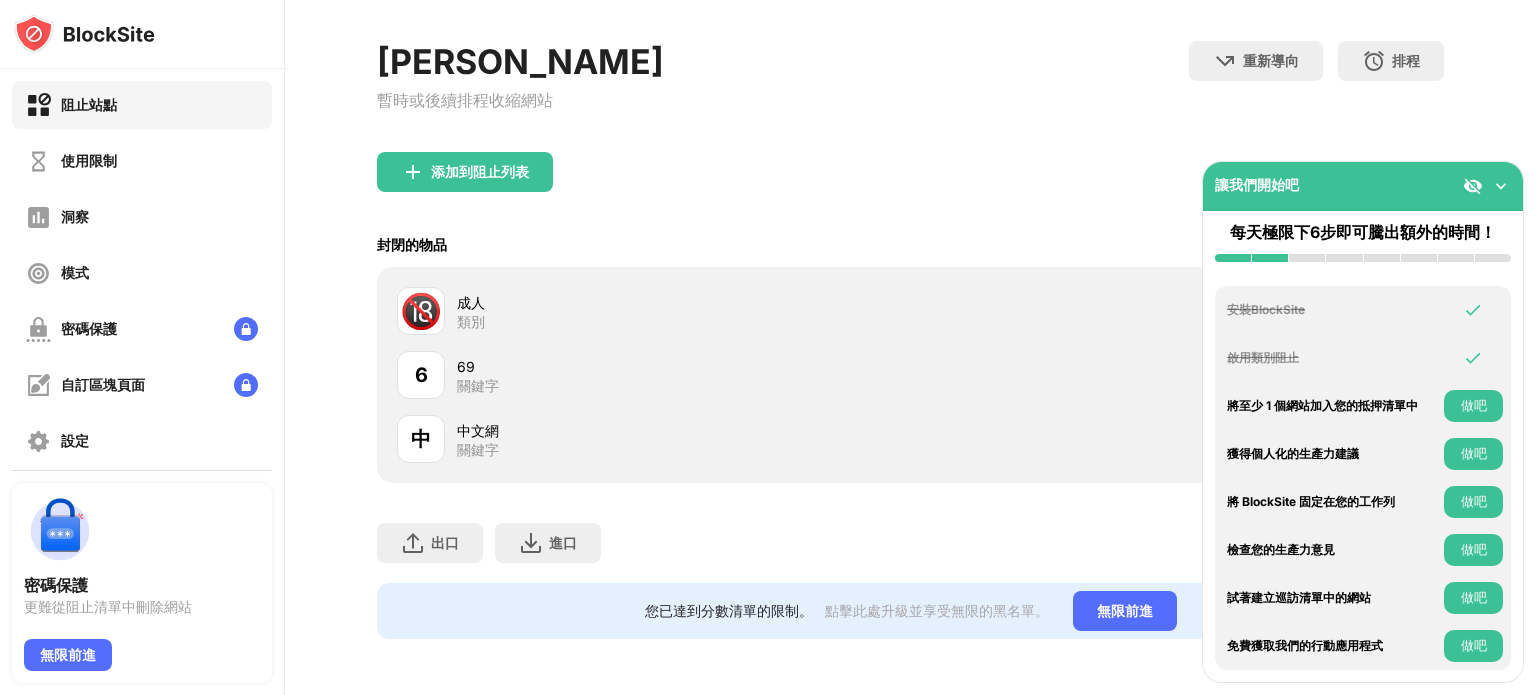 drag, startPoint x: 518, startPoint y: 295, endPoint x: 528, endPoint y: 482, distance: 187.26718 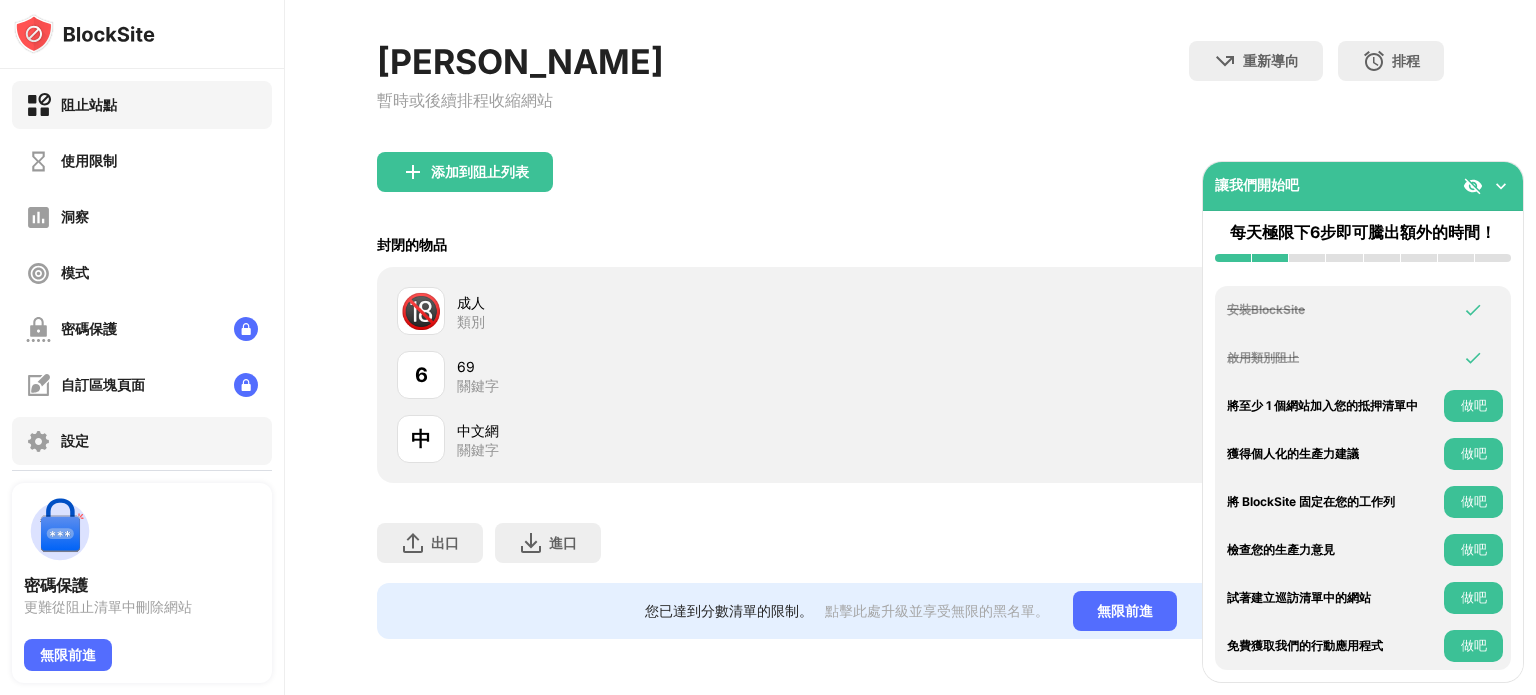 click on "設定" at bounding box center [142, 441] 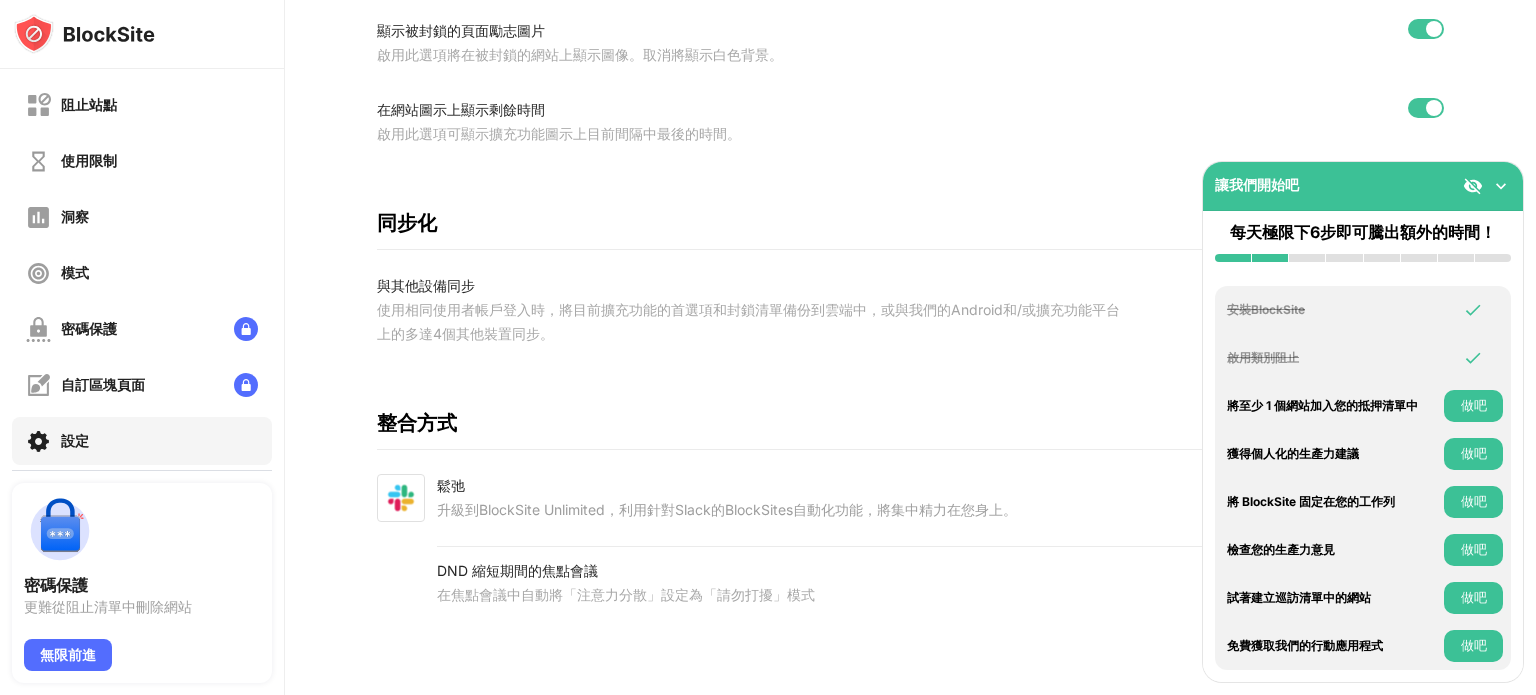 scroll, scrollTop: 764, scrollLeft: 0, axis: vertical 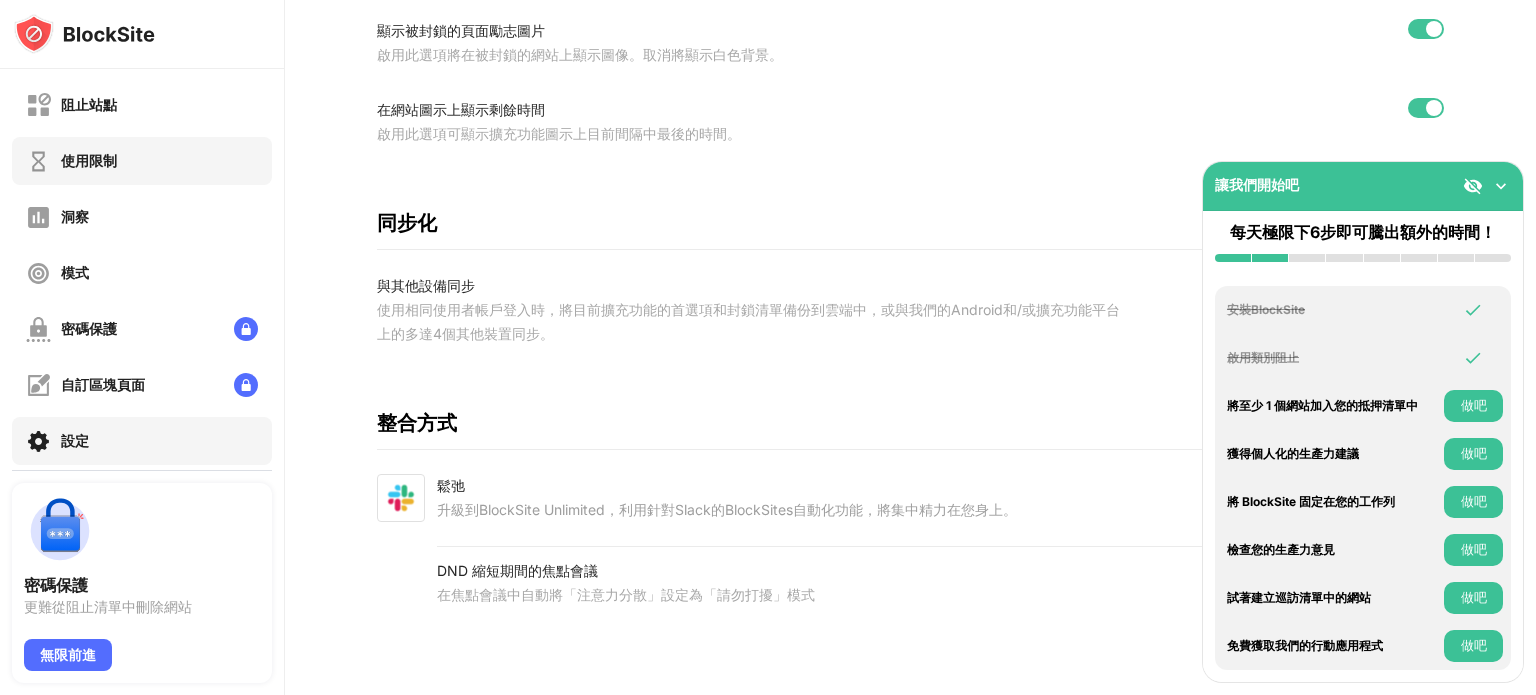 click on "使用限制" at bounding box center (142, 161) 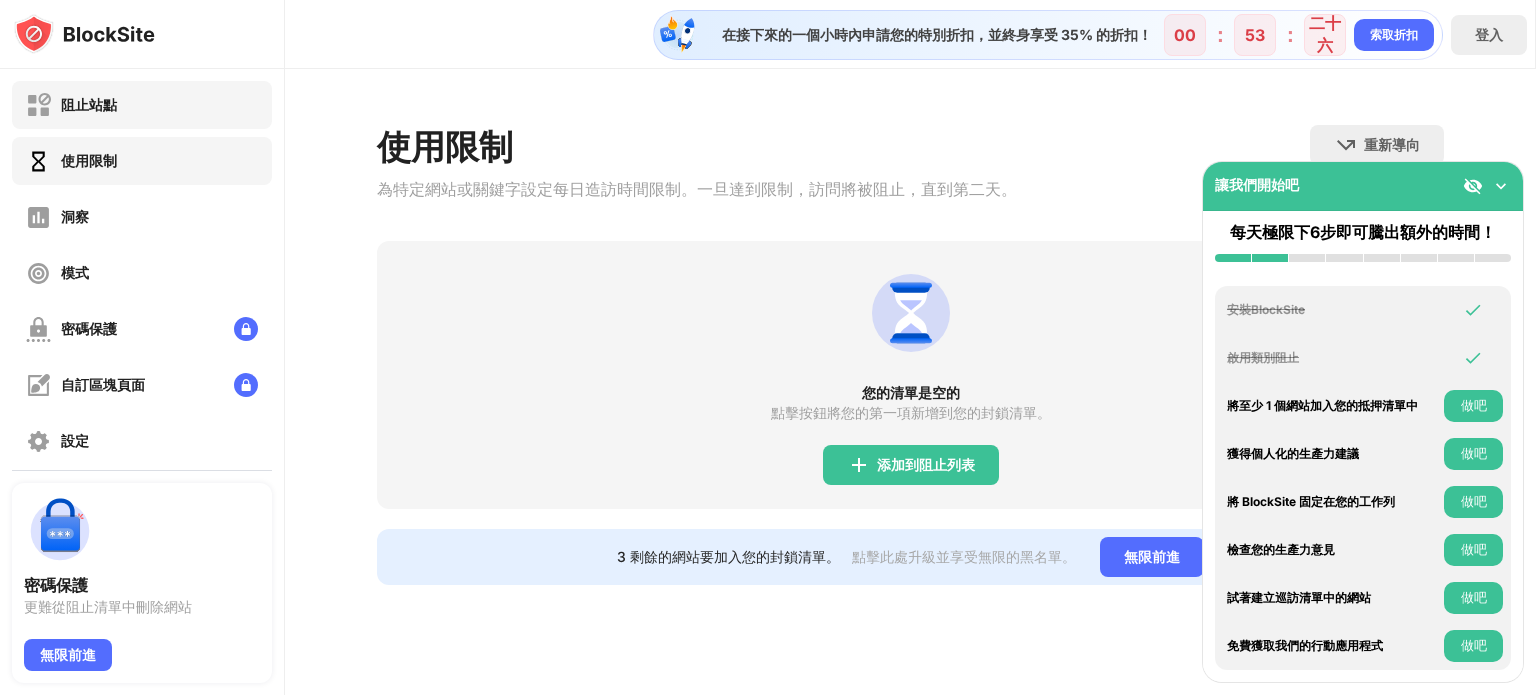 click on "阻止站點" at bounding box center [142, 105] 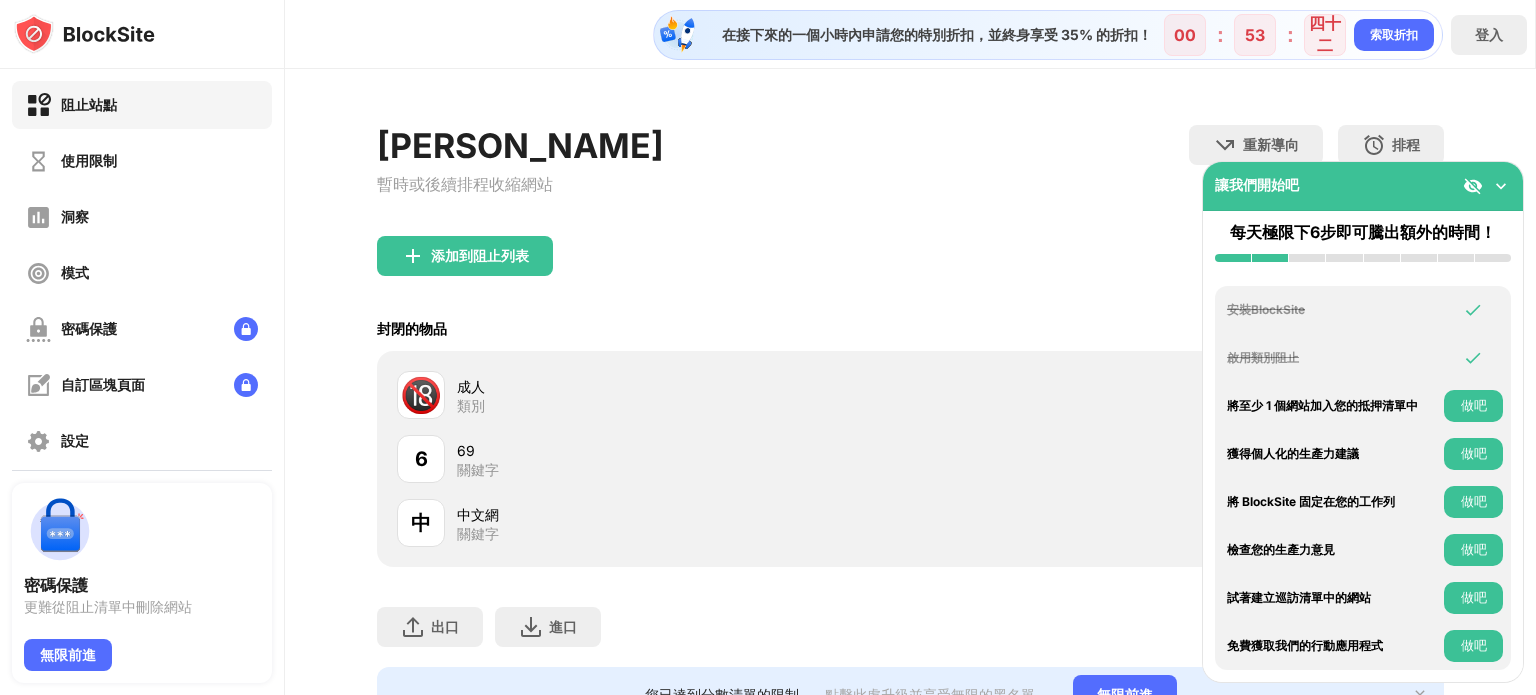 click on "成人" at bounding box center (683, 386) 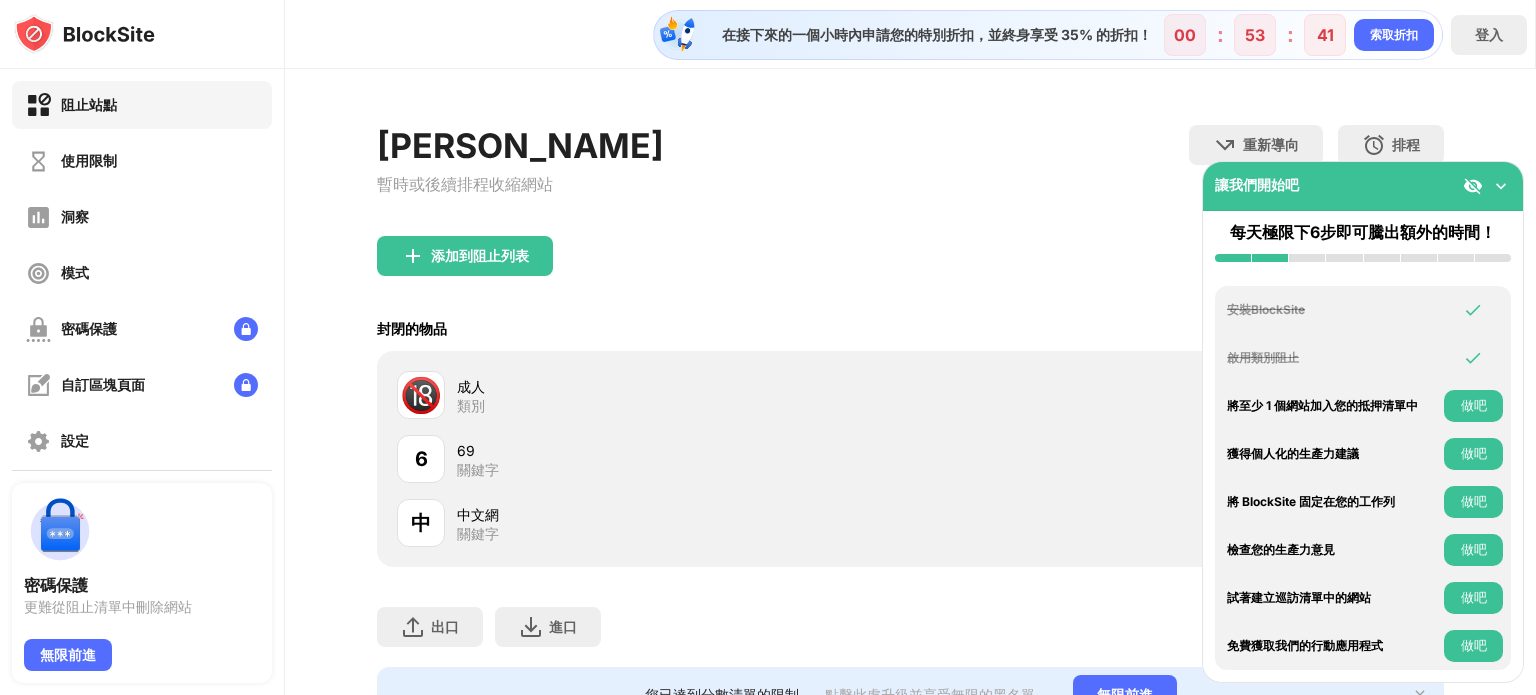 click on "69" at bounding box center [466, 450] 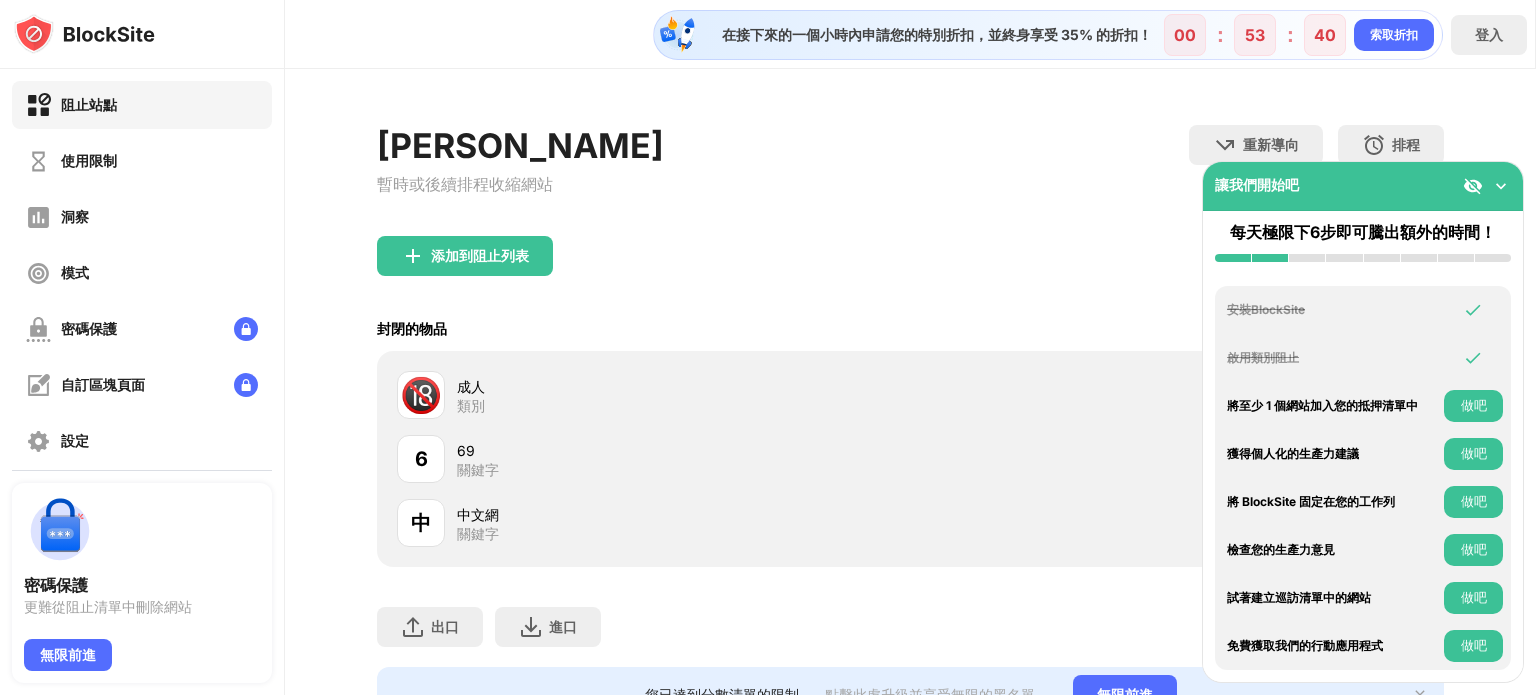 drag, startPoint x: 375, startPoint y: 471, endPoint x: 423, endPoint y: 500, distance: 56.0803 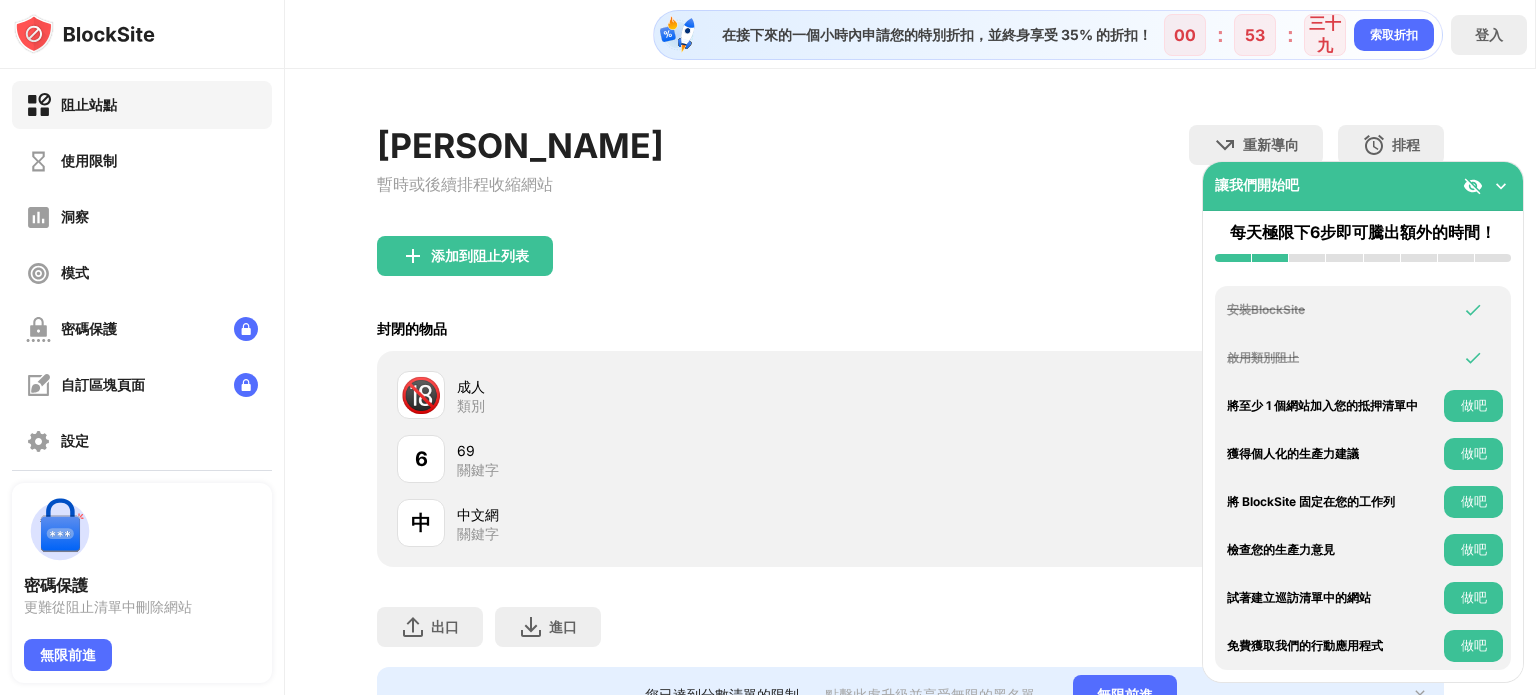 drag, startPoint x: 431, startPoint y: 526, endPoint x: 604, endPoint y: 557, distance: 175.75551 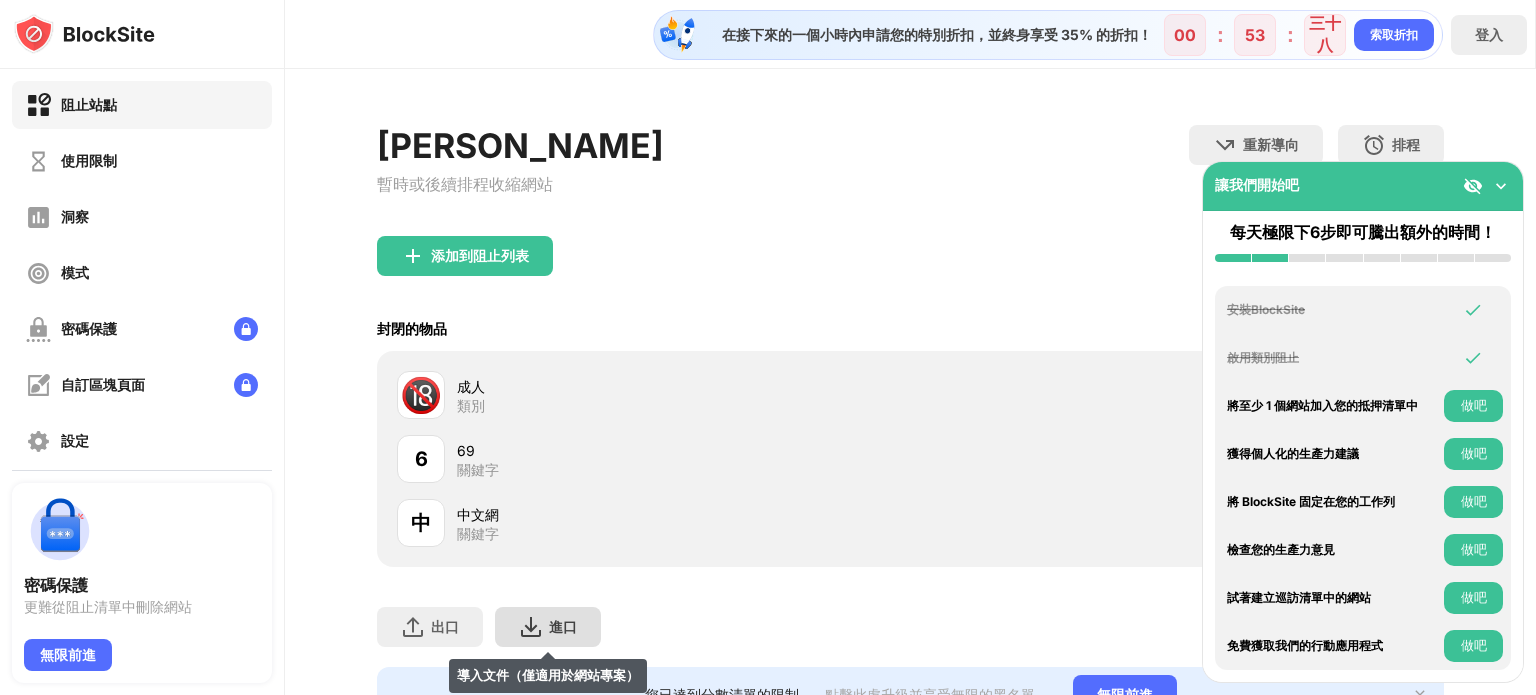 click on "進口 導入文件（僅適用於網站專案）" at bounding box center (548, 627) 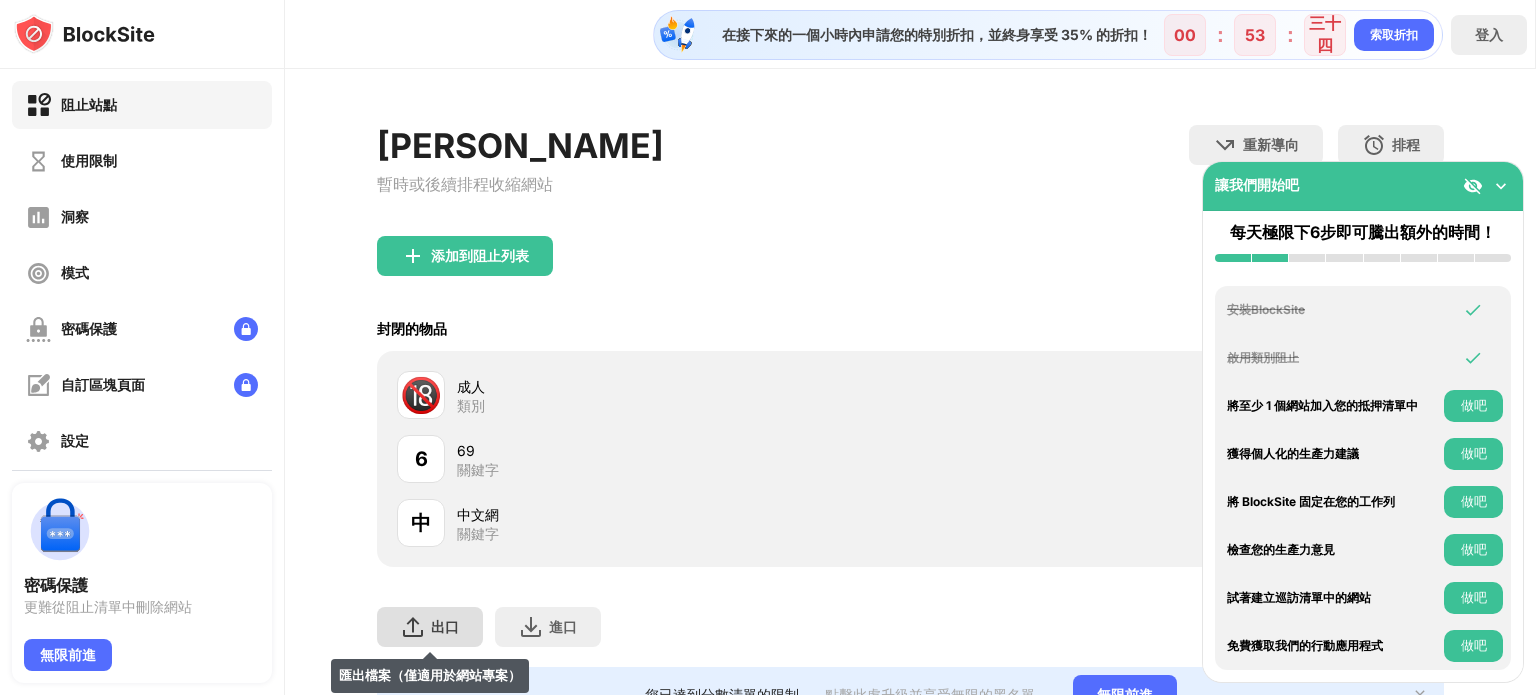 click on "出口" at bounding box center (445, 626) 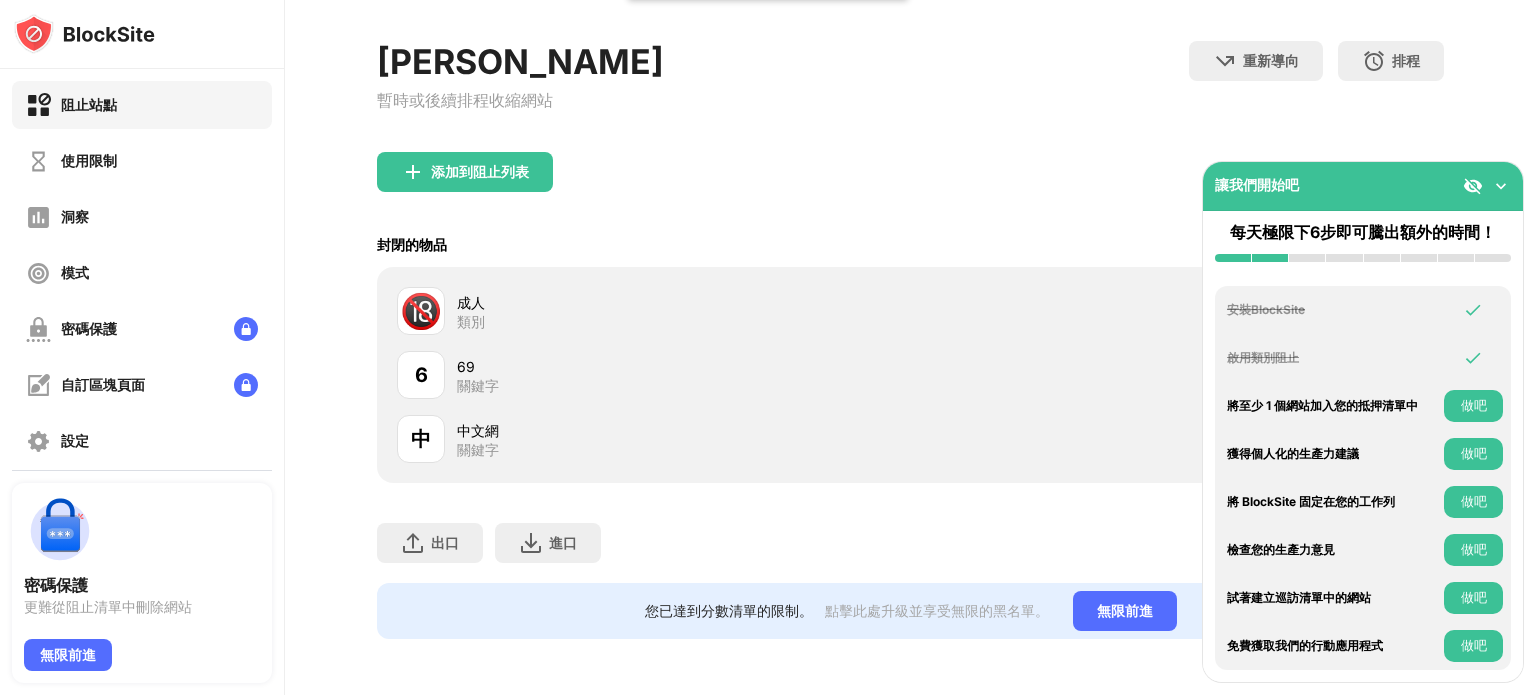 scroll, scrollTop: 108, scrollLeft: 0, axis: vertical 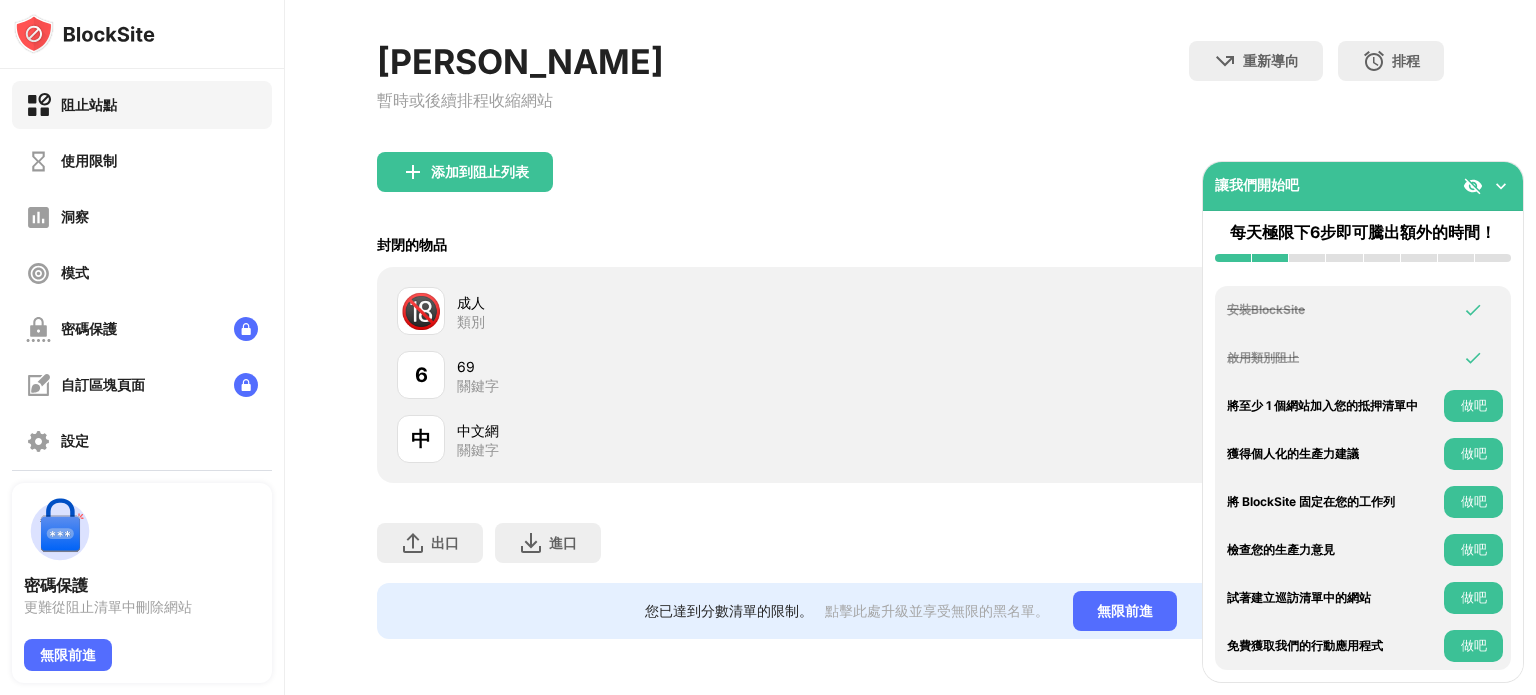 click on "添加到阻止列表" at bounding box center (910, 188) 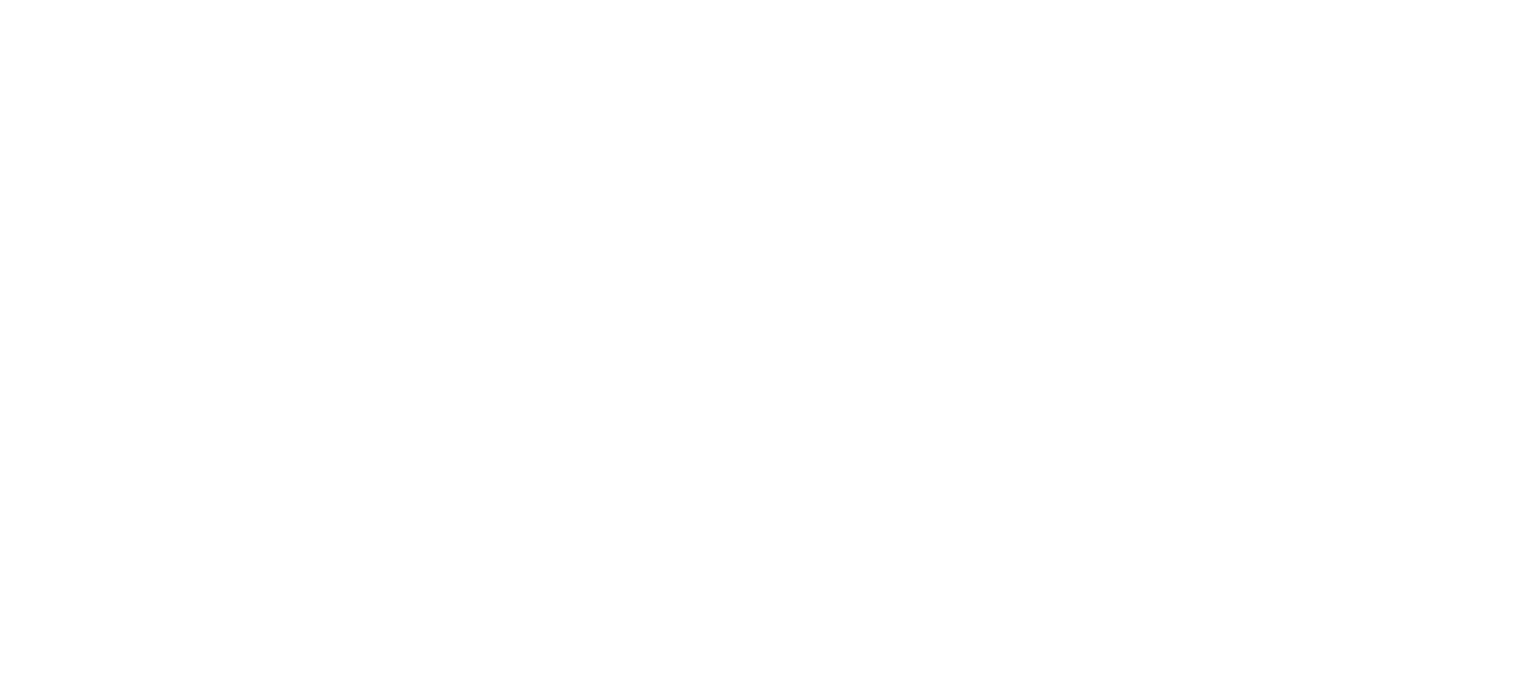 scroll, scrollTop: 0, scrollLeft: 0, axis: both 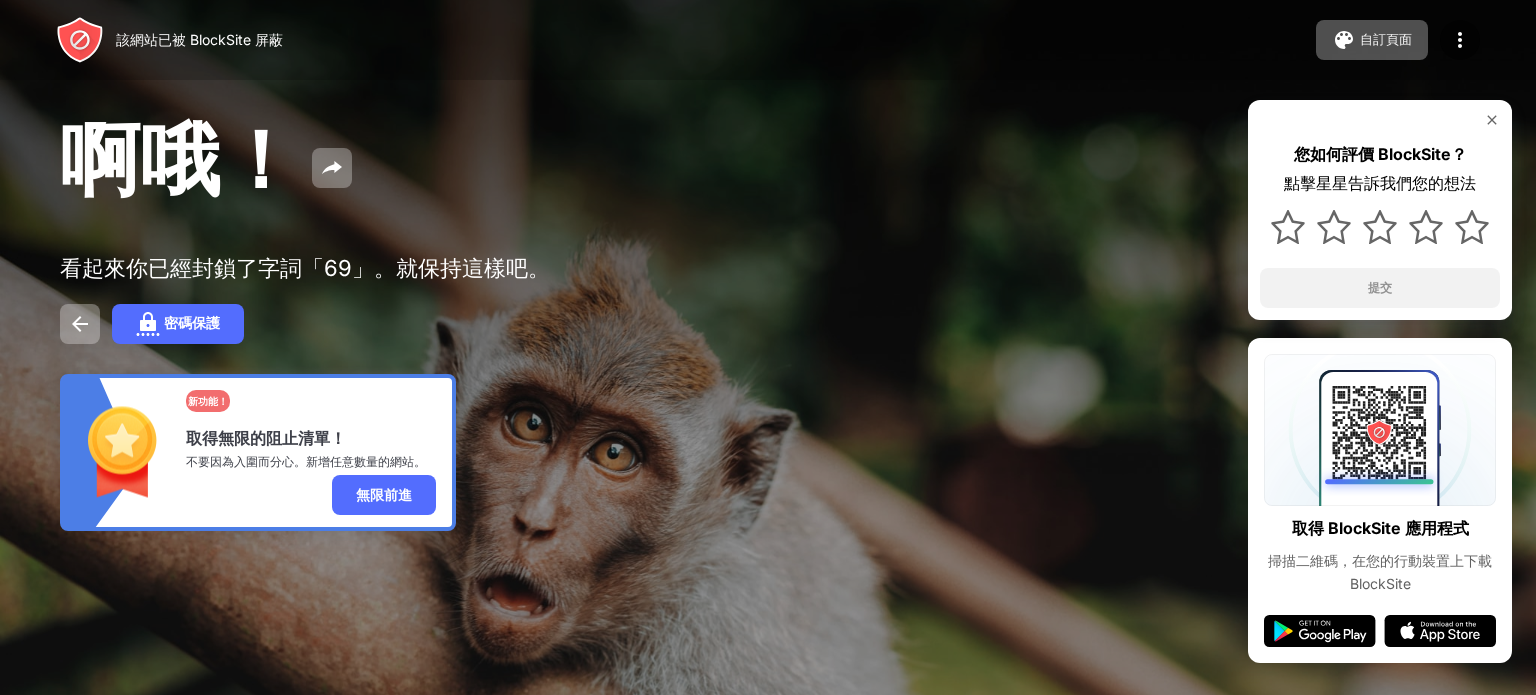 click on "該網站已被 BlockSite 屏蔽 自訂頁面 編輯阻止列表 重新導向 自訂阻止頁面 升級 密碼保護 升級" at bounding box center (768, 40) 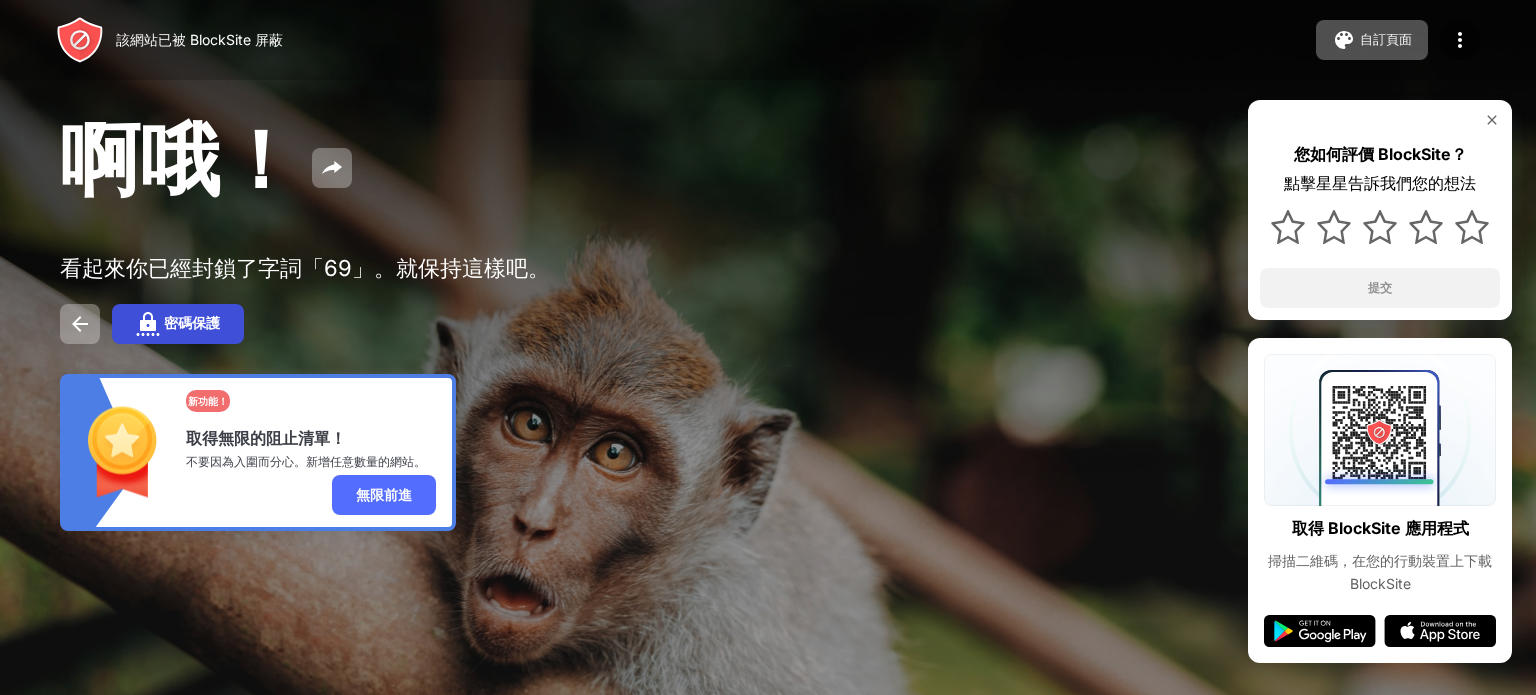 click on "密碼保護" at bounding box center (192, 323) 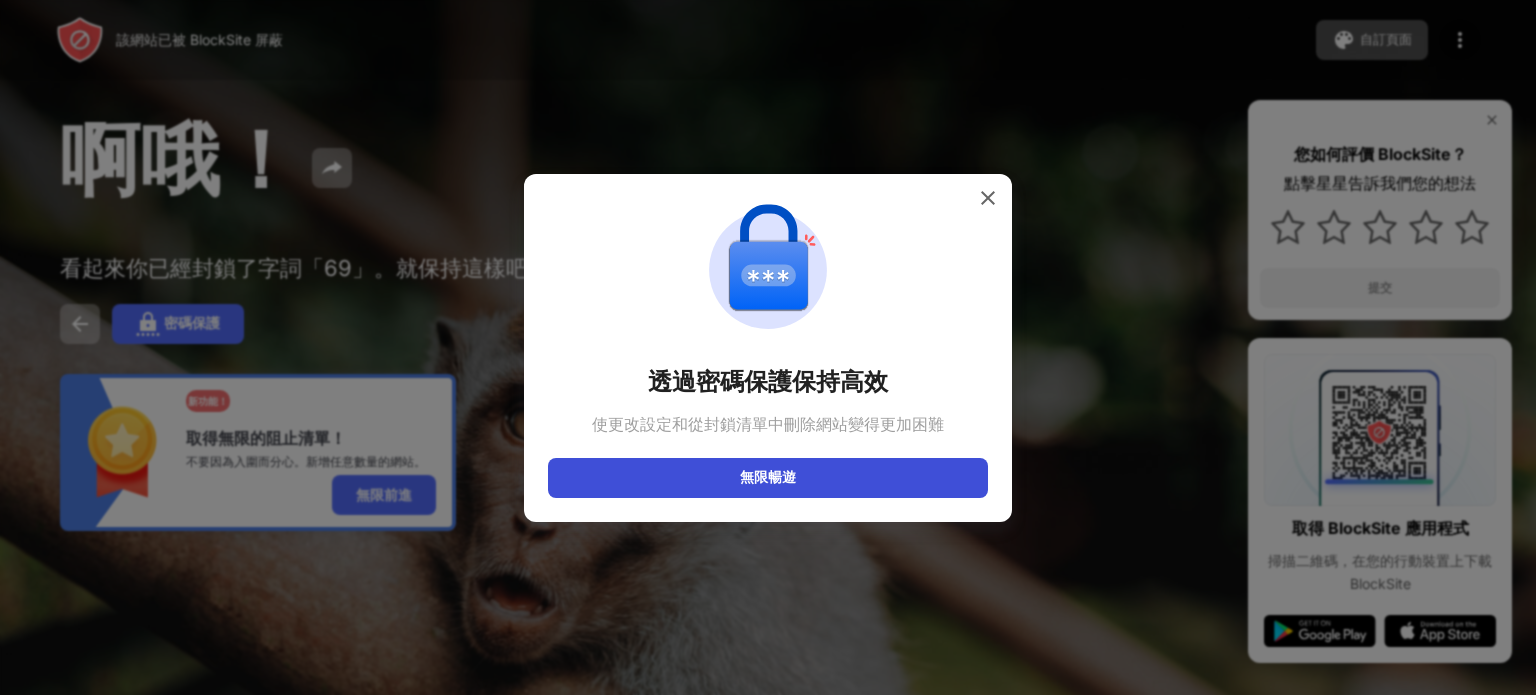click on "無限暢遊" at bounding box center [768, 478] 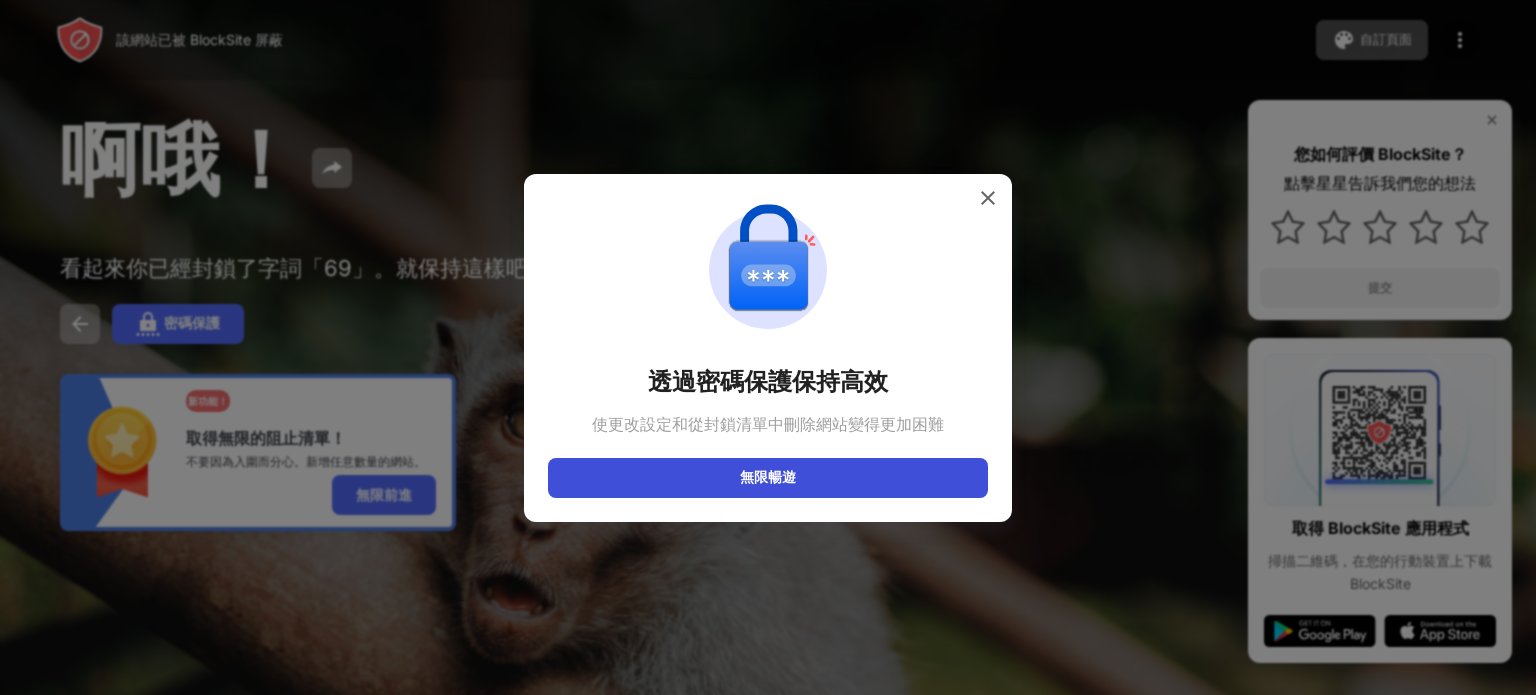 click on "無限暢遊" at bounding box center (768, 478) 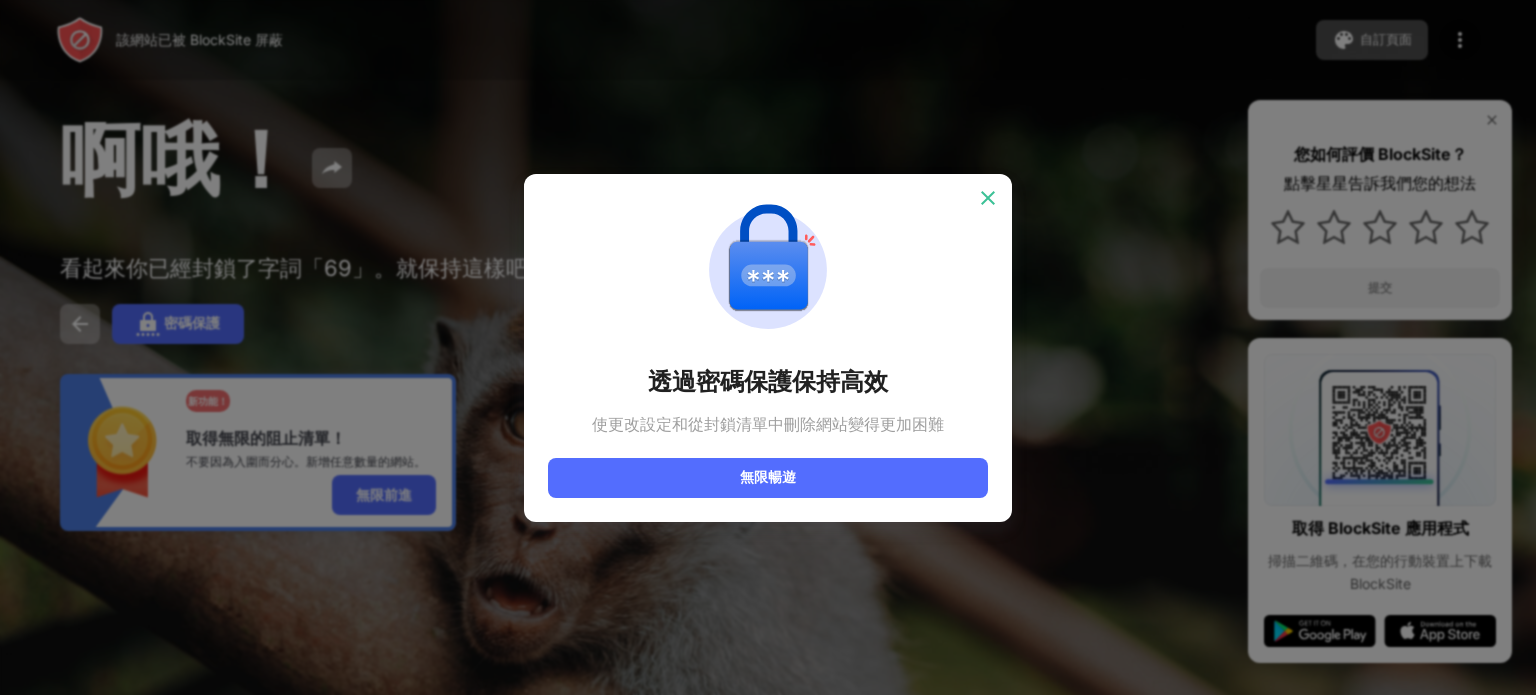 click at bounding box center [988, 198] 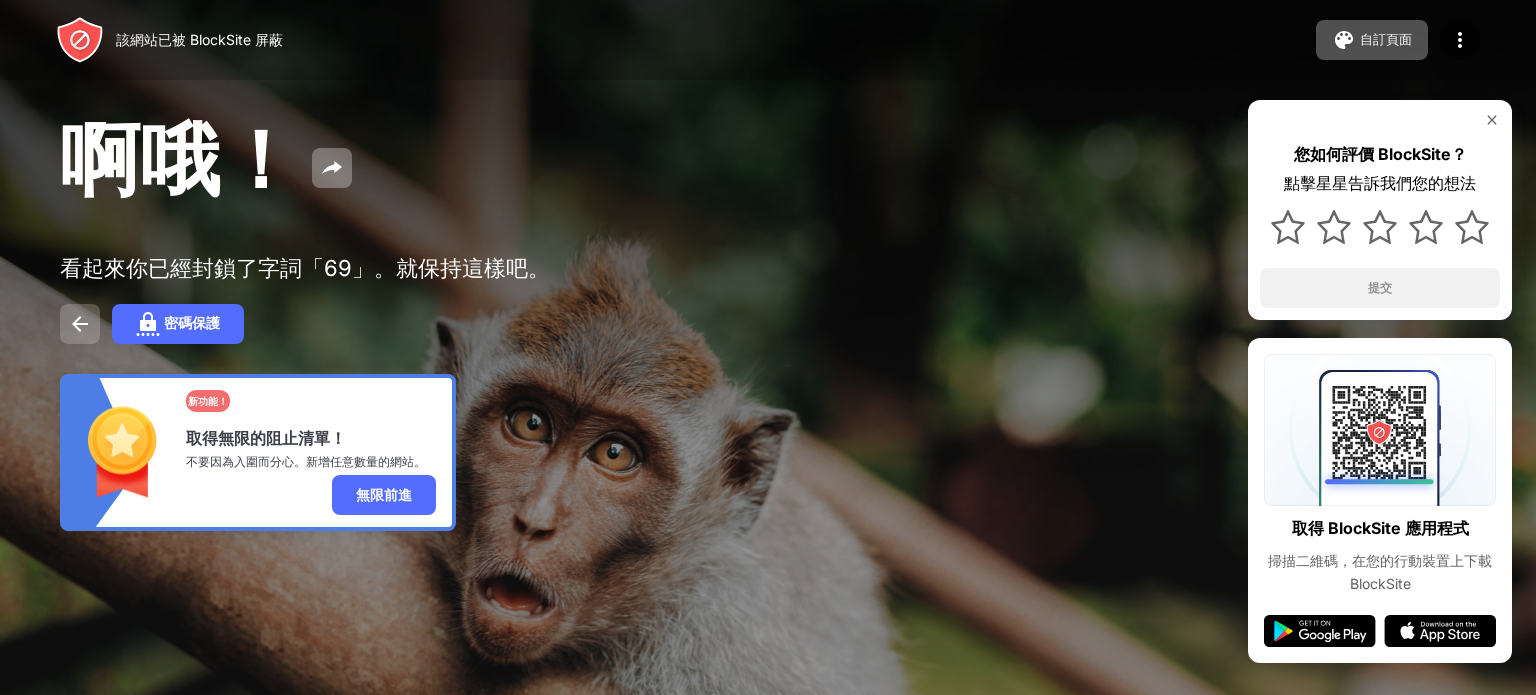click at bounding box center (80, 324) 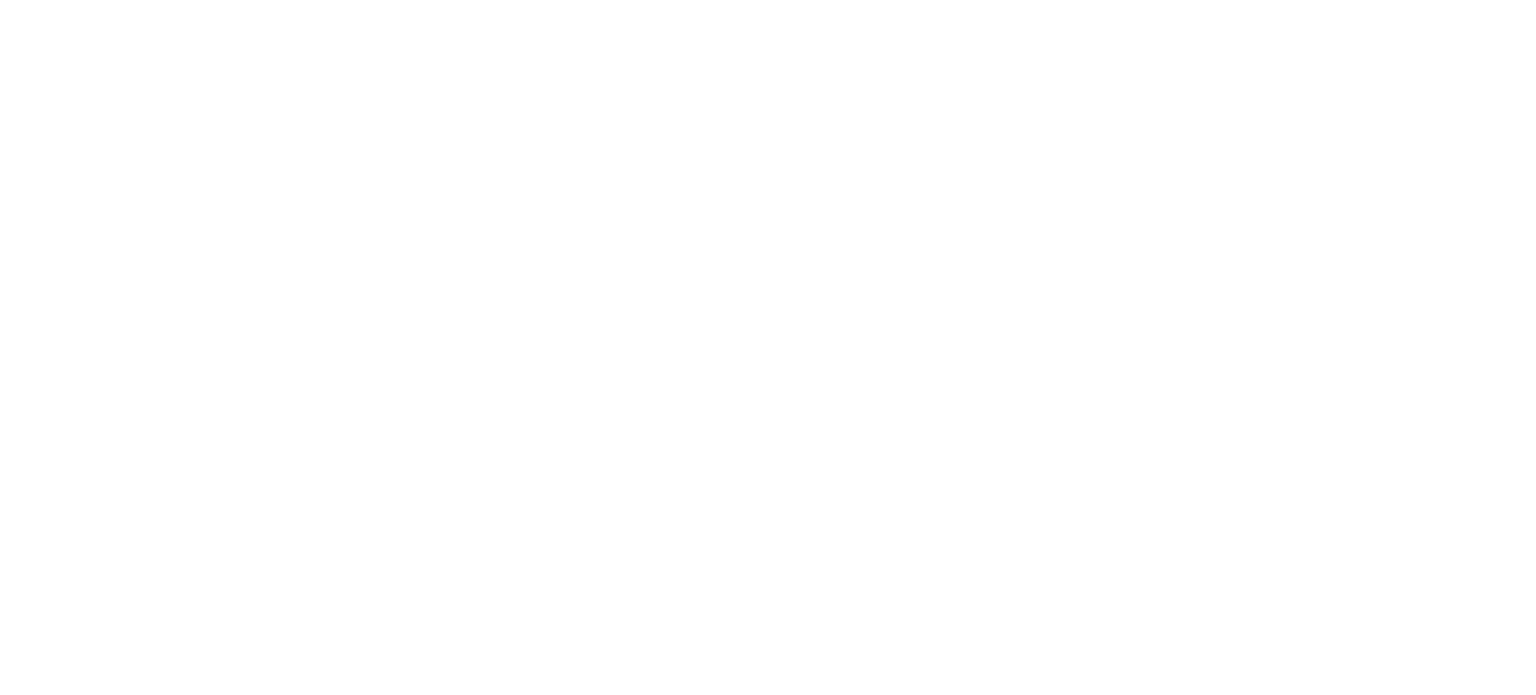 scroll, scrollTop: 0, scrollLeft: 0, axis: both 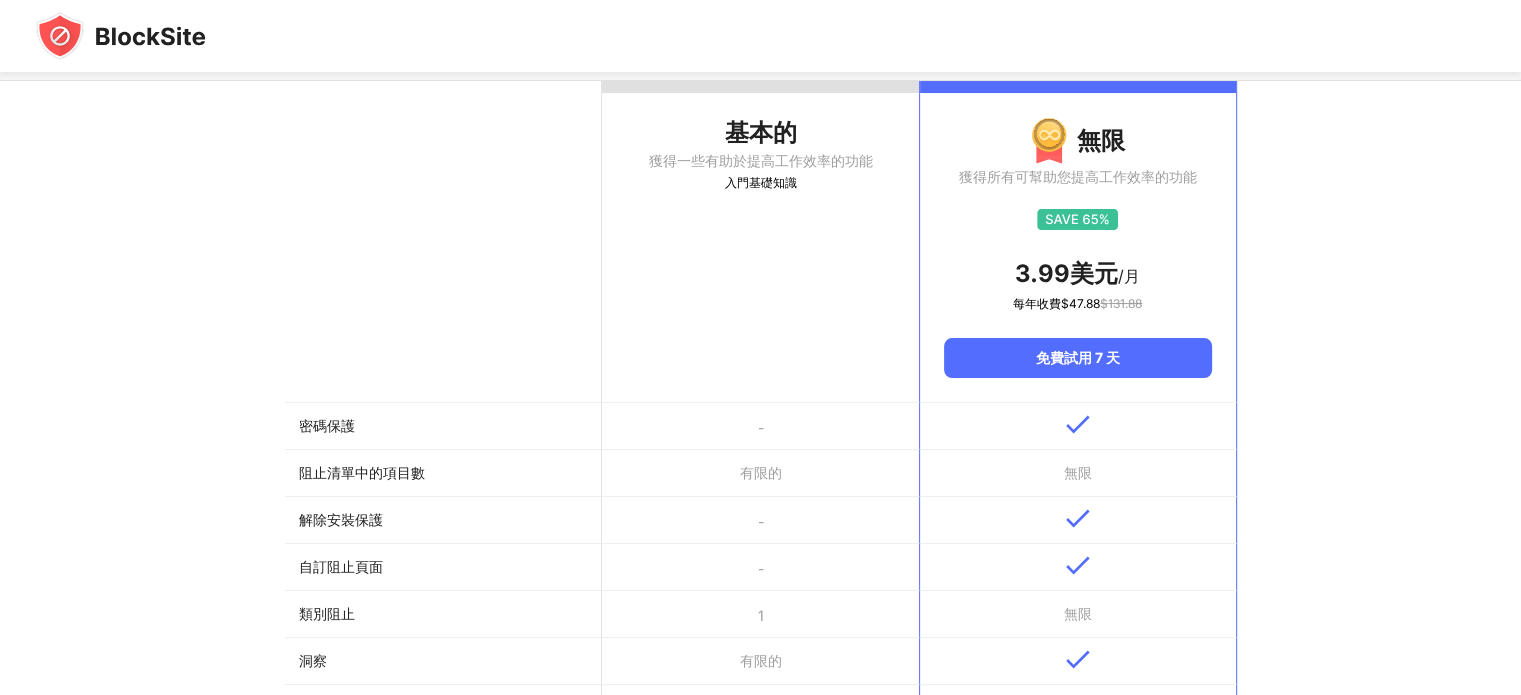 click on "基本的 獲得一些有助於提高工作效率的功能 入門基礎知識" at bounding box center (760, 242) 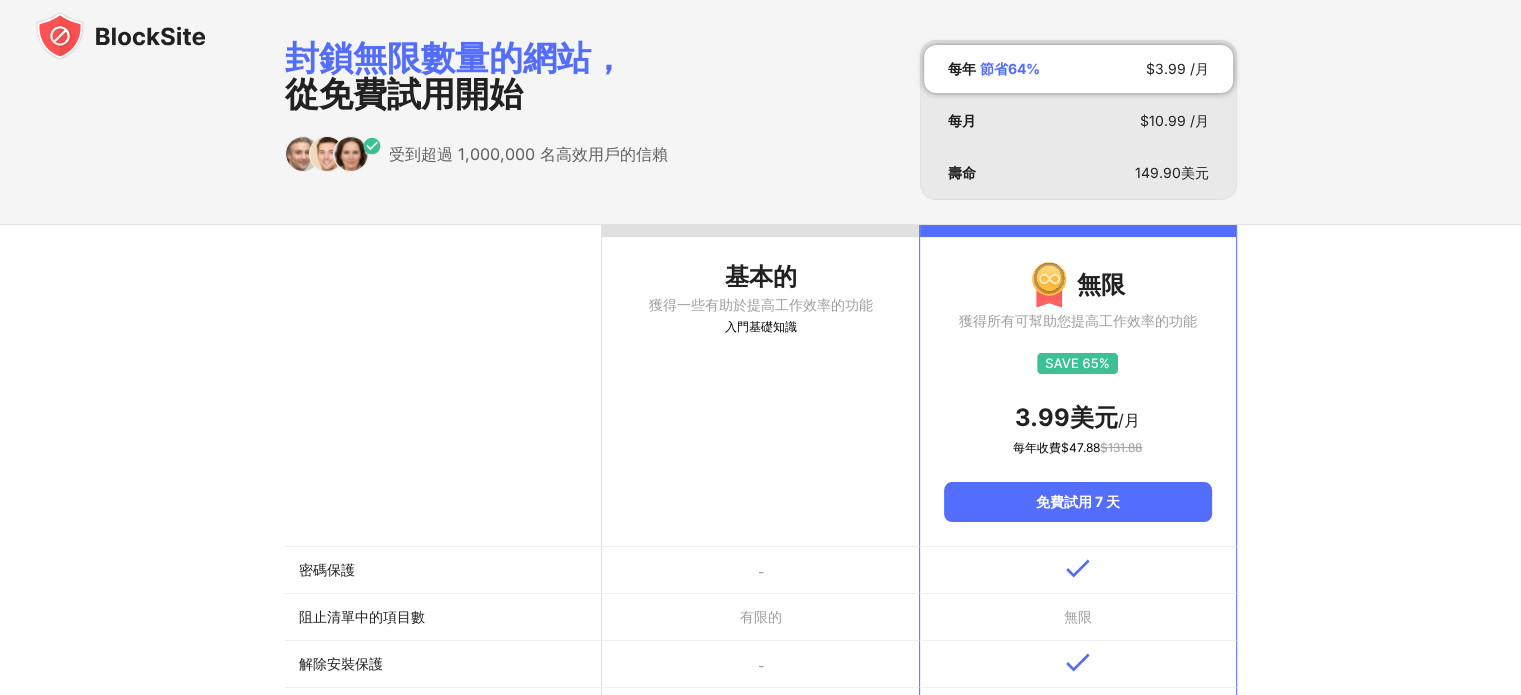 scroll, scrollTop: 0, scrollLeft: 0, axis: both 